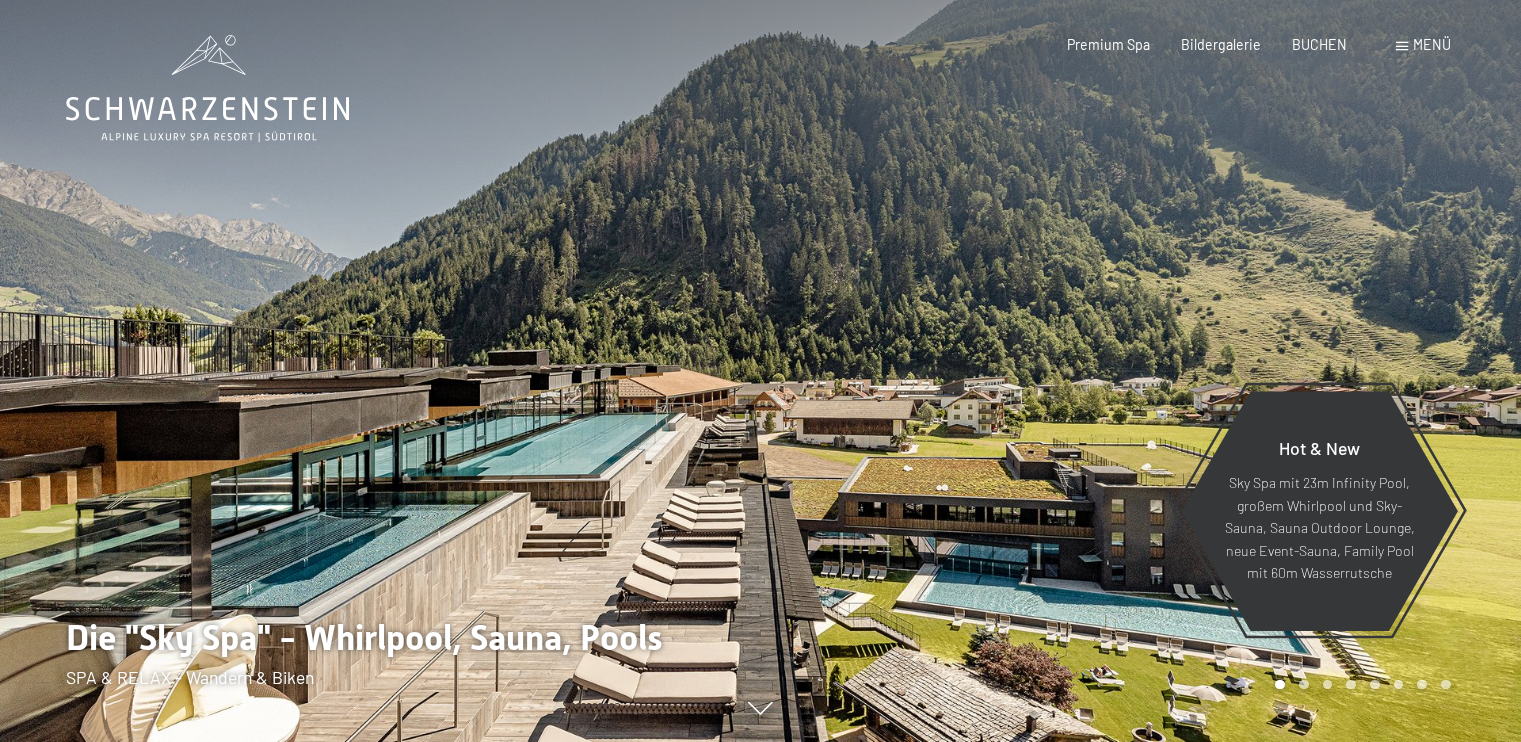 scroll, scrollTop: 0, scrollLeft: 0, axis: both 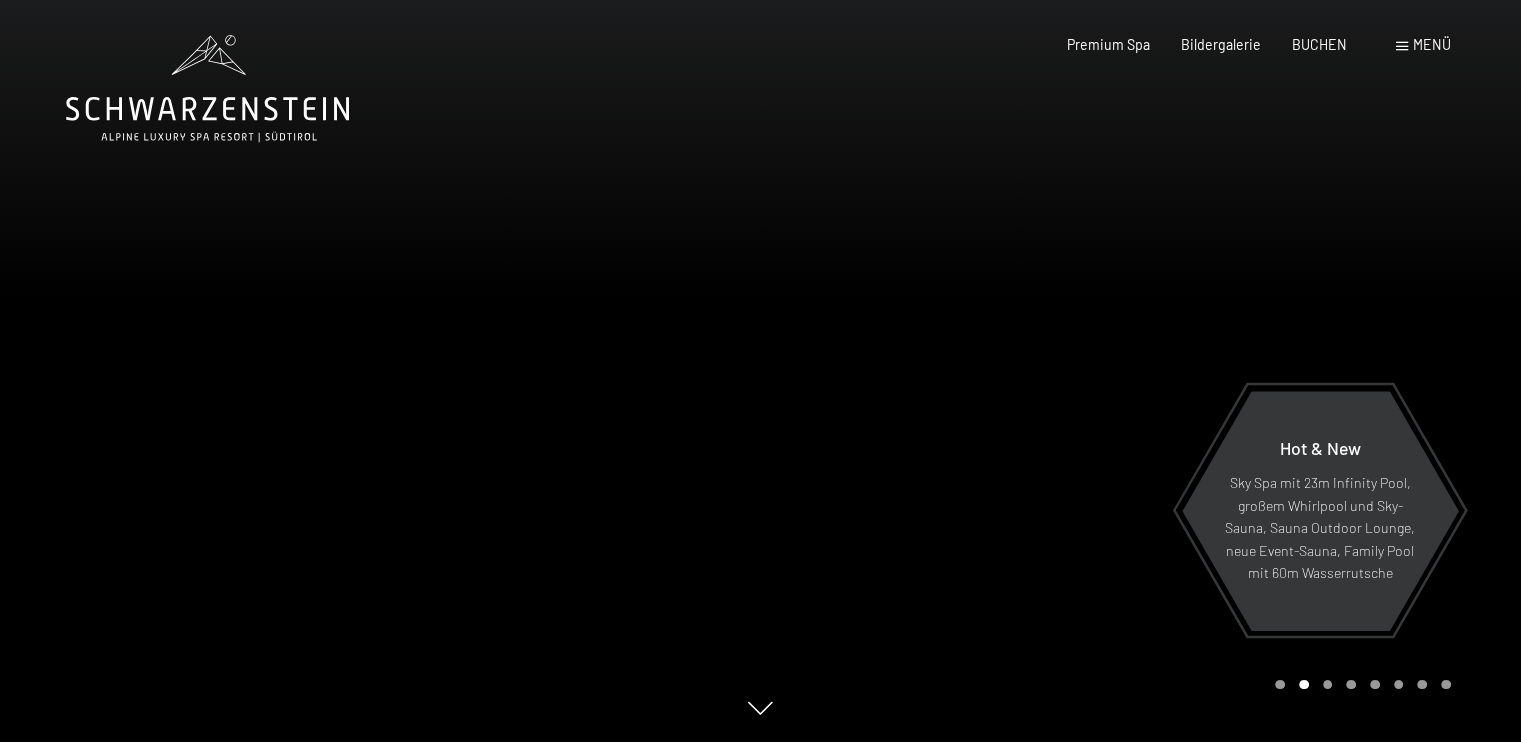 click 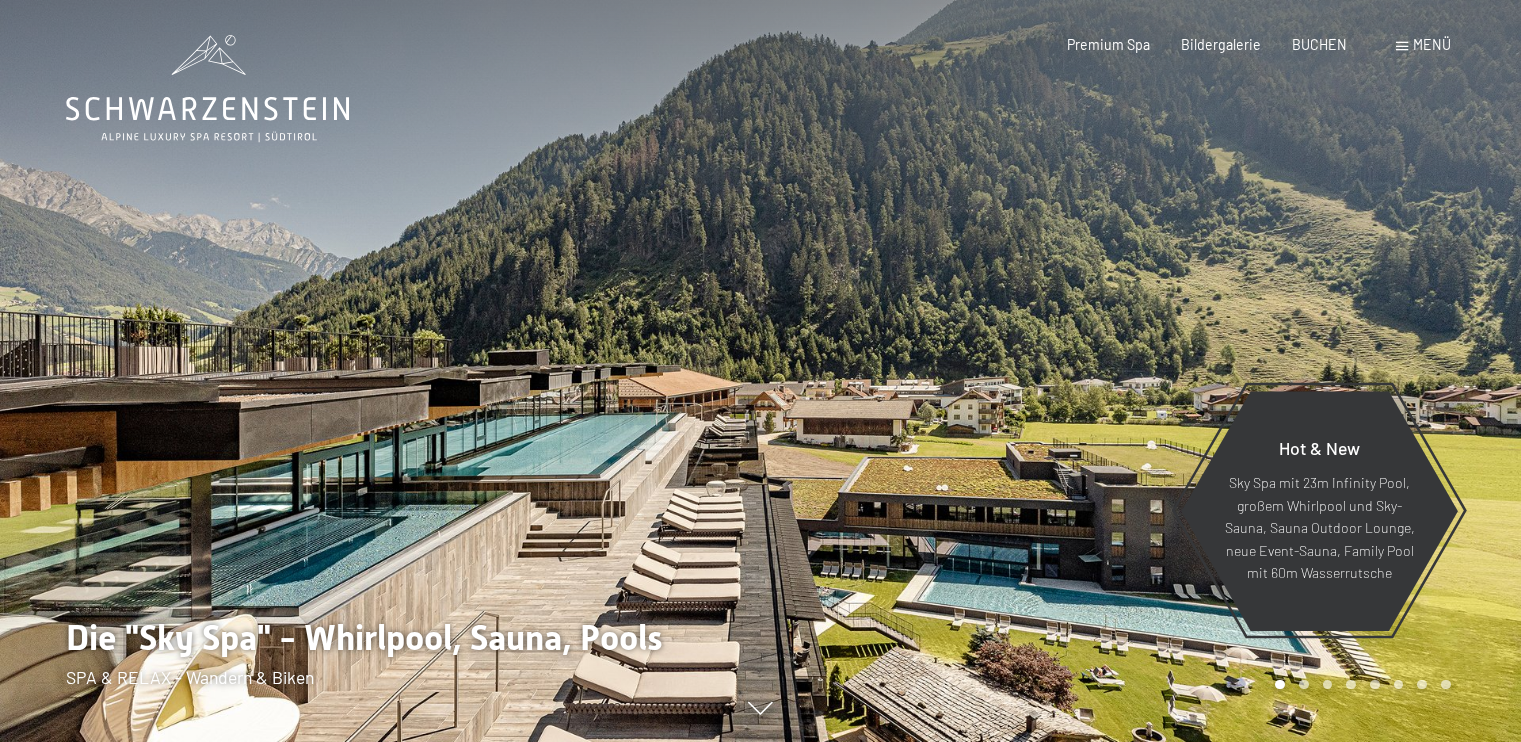 scroll, scrollTop: 0, scrollLeft: 0, axis: both 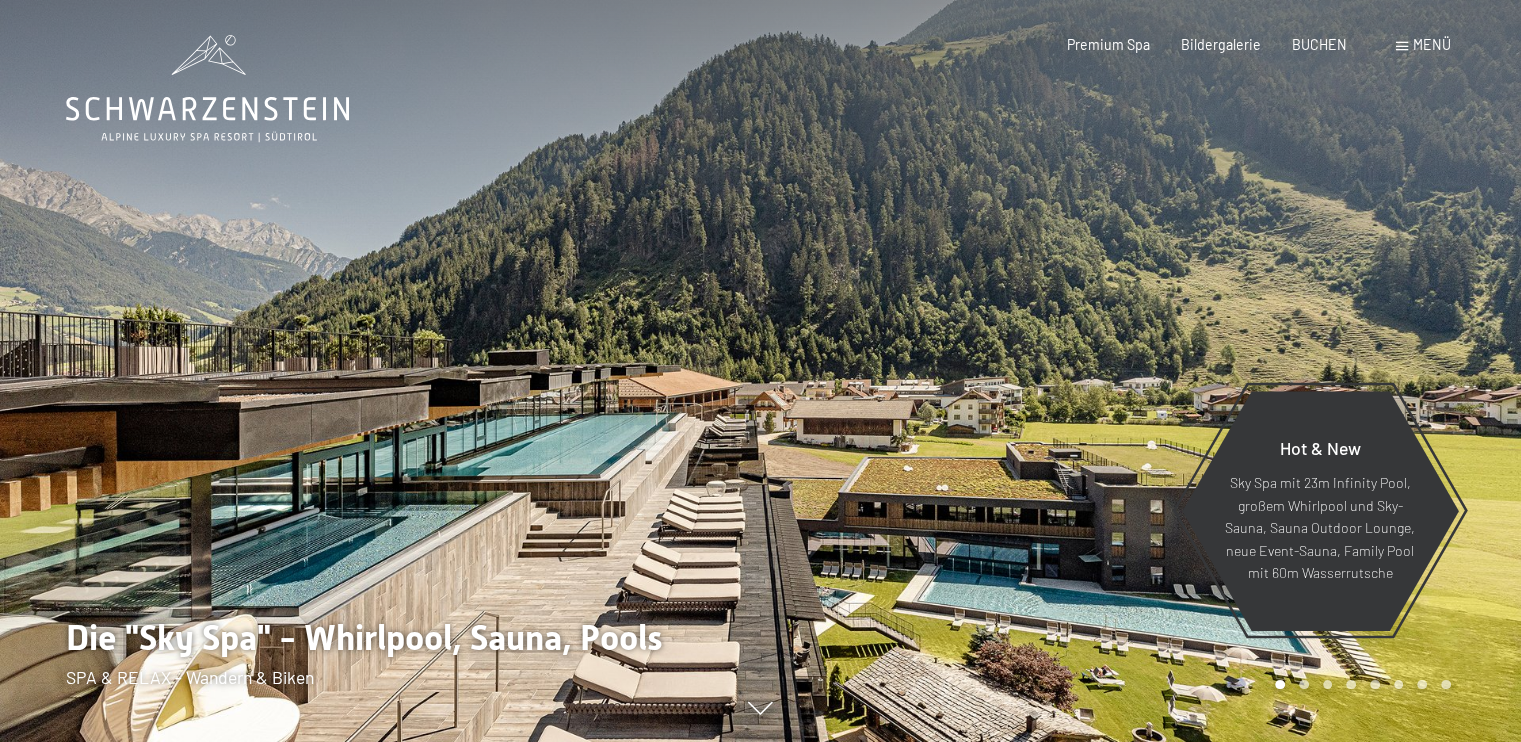 click on "Buchen           Anfragen                                     Premium Spa           Bildergalerie           BUCHEN           Menü                                                                    DE         IT         EN                Gutschein             Bildergalerie               Anfragen           Buchen                    DE         IT         EN                       Das Schwarzenstein           Neuheiten im Schwarzenstein         Ihre Gastgeber         Premium Spa         Gourmet         Aktiv         Wochenprogramm         Bilder             Family         GoGreen         Belvita         Bildergalerie                     Wohnen & Preise           Inklusivleistungen         Zimmer & Preise         Liste             Angebote         Liste             Familienpreise         Spa Anwendungen         Treuebonus         Anfrage         Buchung         AGBs - Info         Gutschein         Geschenksidee         App. Luxegg                     Umgebung" at bounding box center [1227, 45] 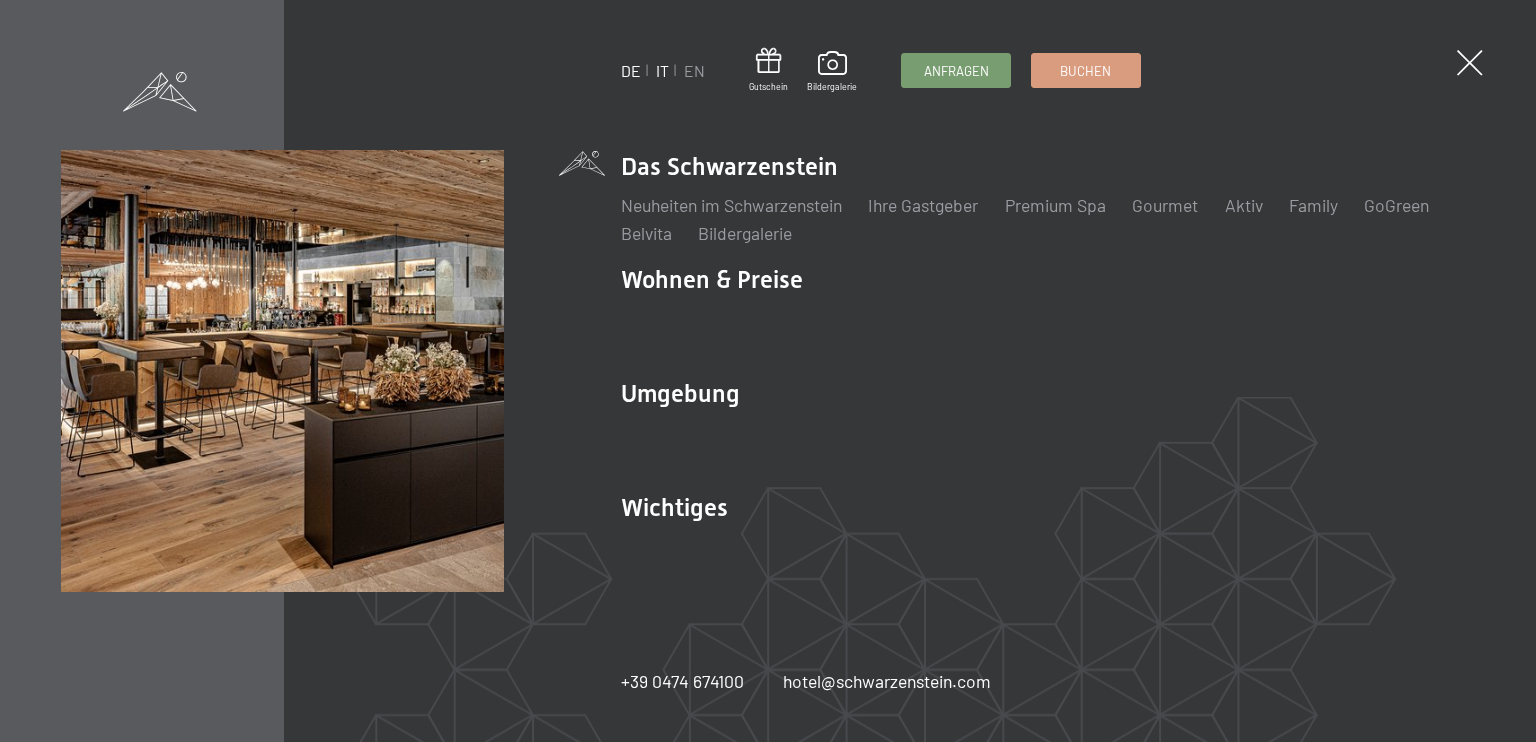 click on "IT" at bounding box center (662, 70) 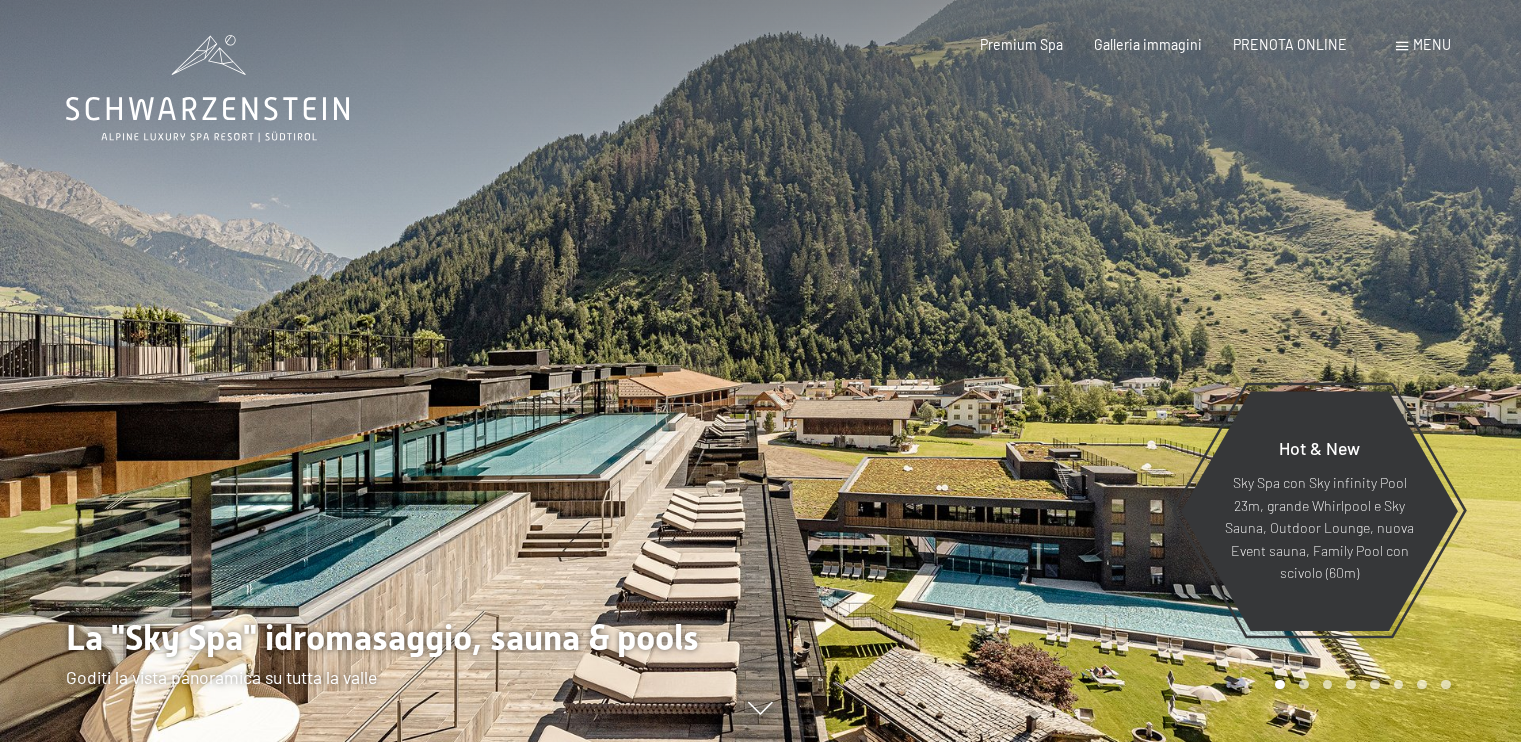 scroll, scrollTop: 0, scrollLeft: 0, axis: both 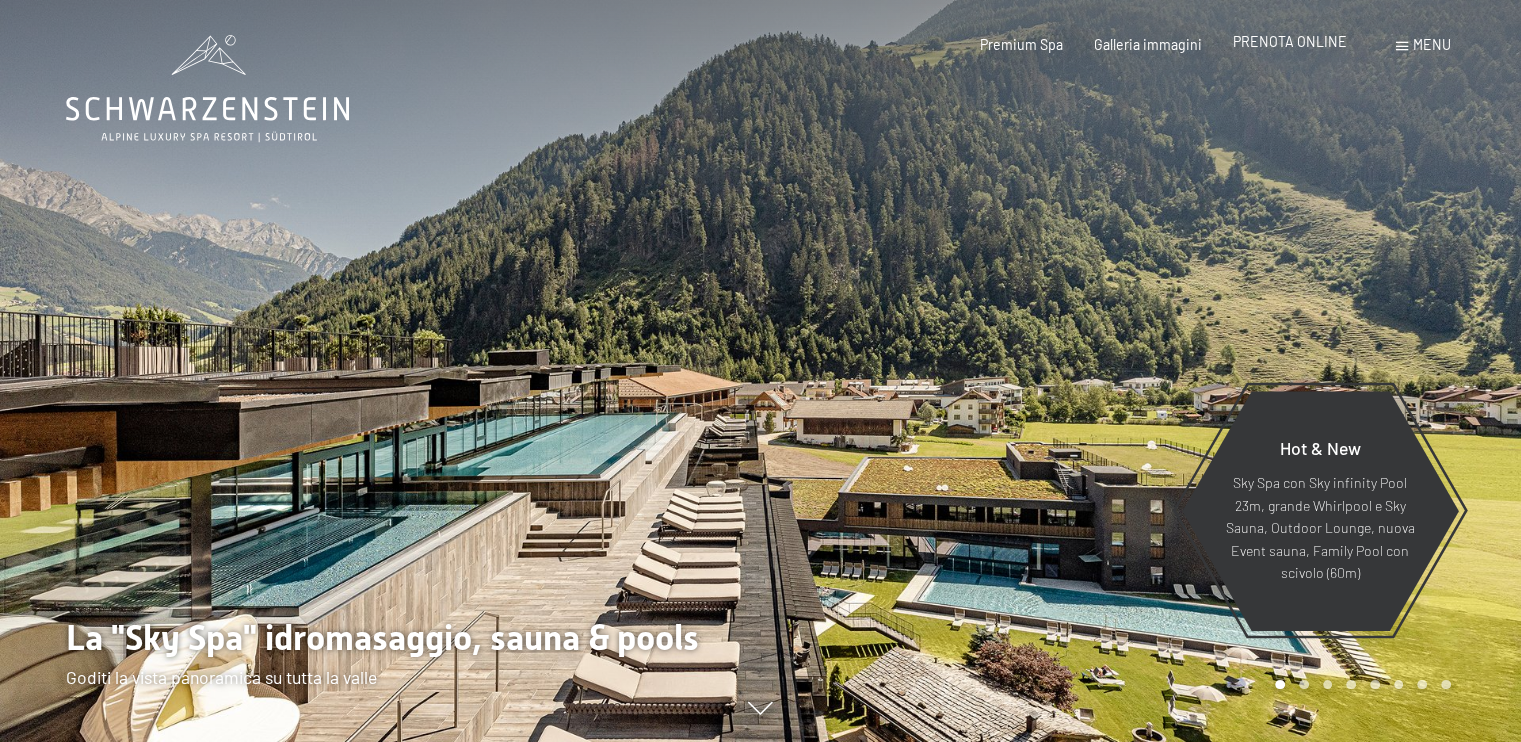 click on "Premium Spa           Galleria immagini           PRENOTA ONLINE" at bounding box center [1148, 45] 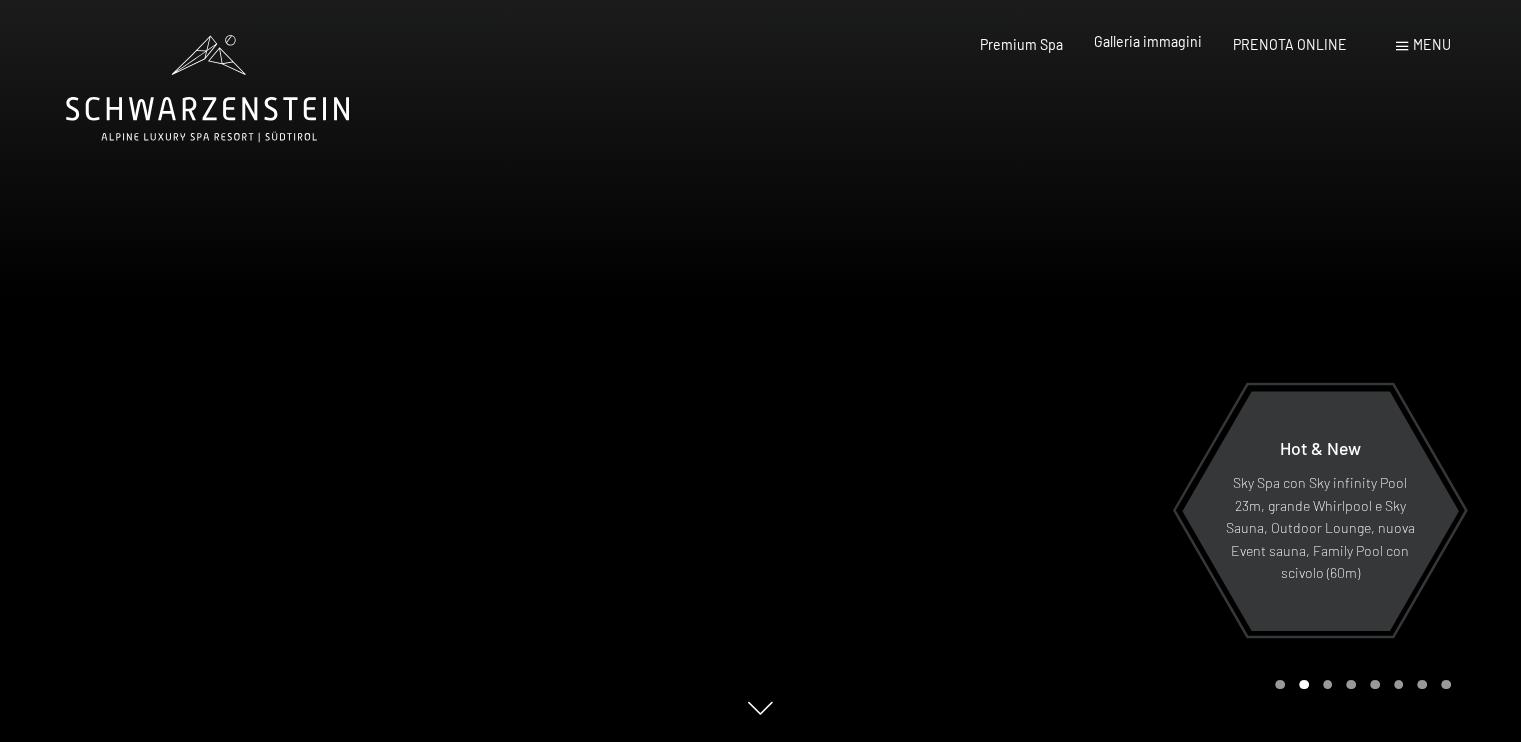 click on "Galleria immagini" at bounding box center (1148, 41) 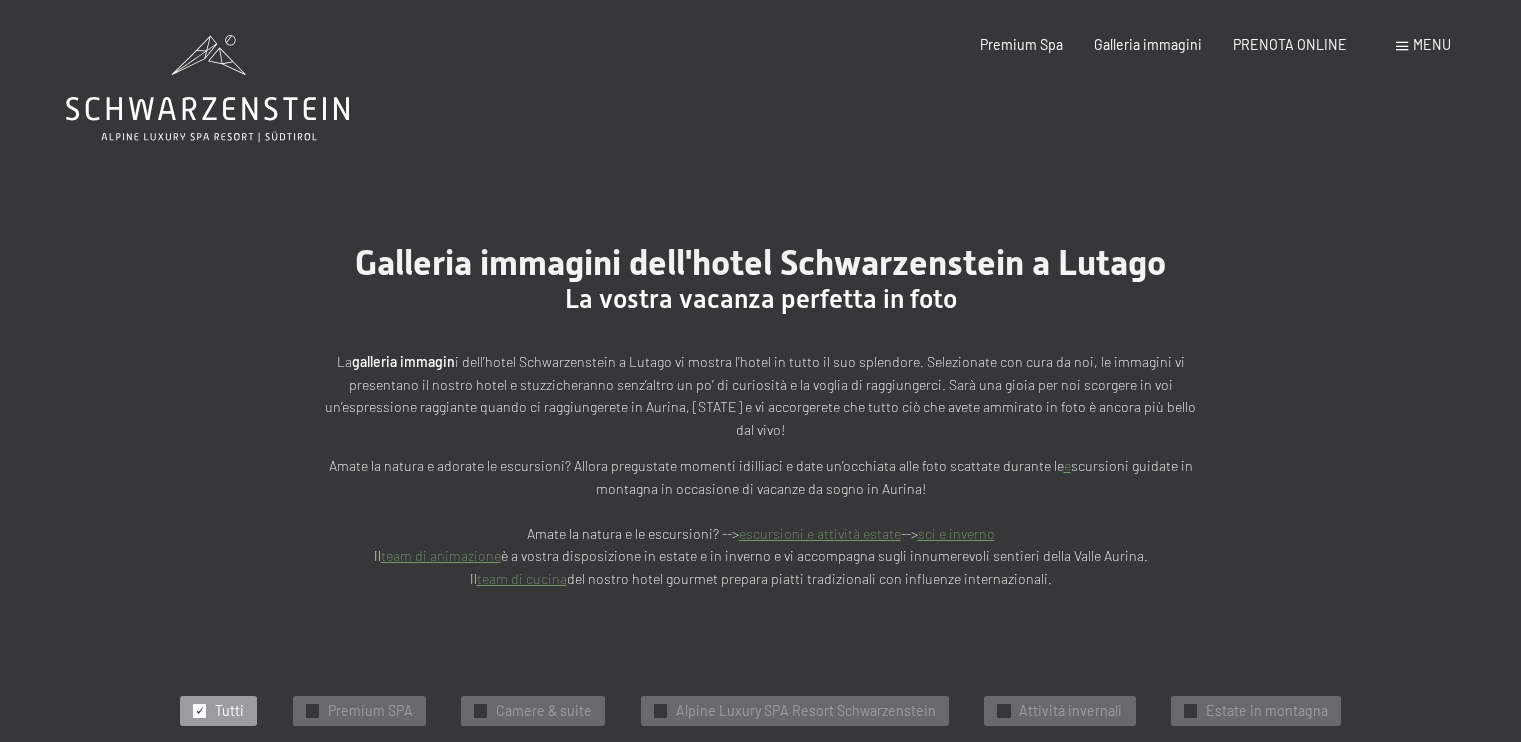 scroll, scrollTop: 0, scrollLeft: 0, axis: both 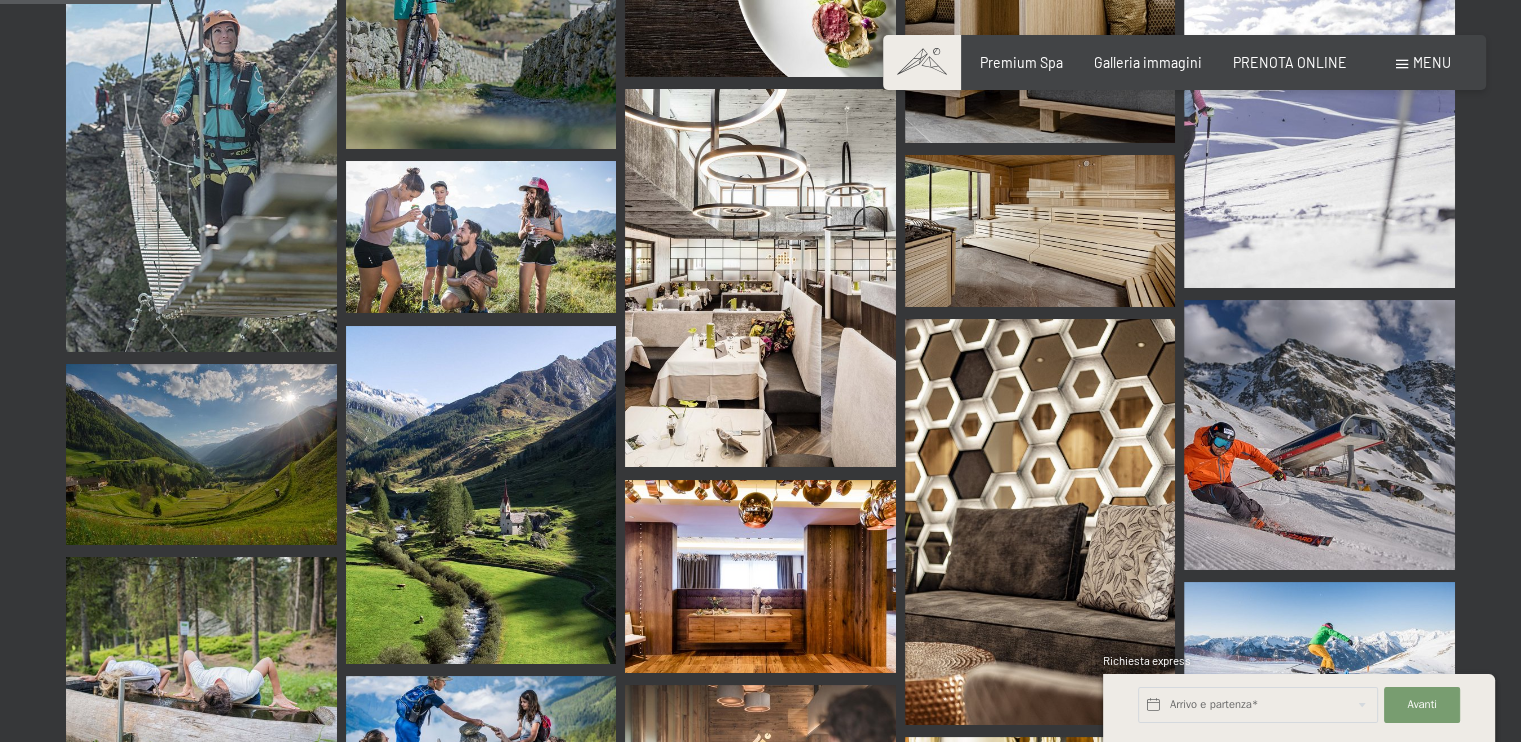click at bounding box center [760, 278] 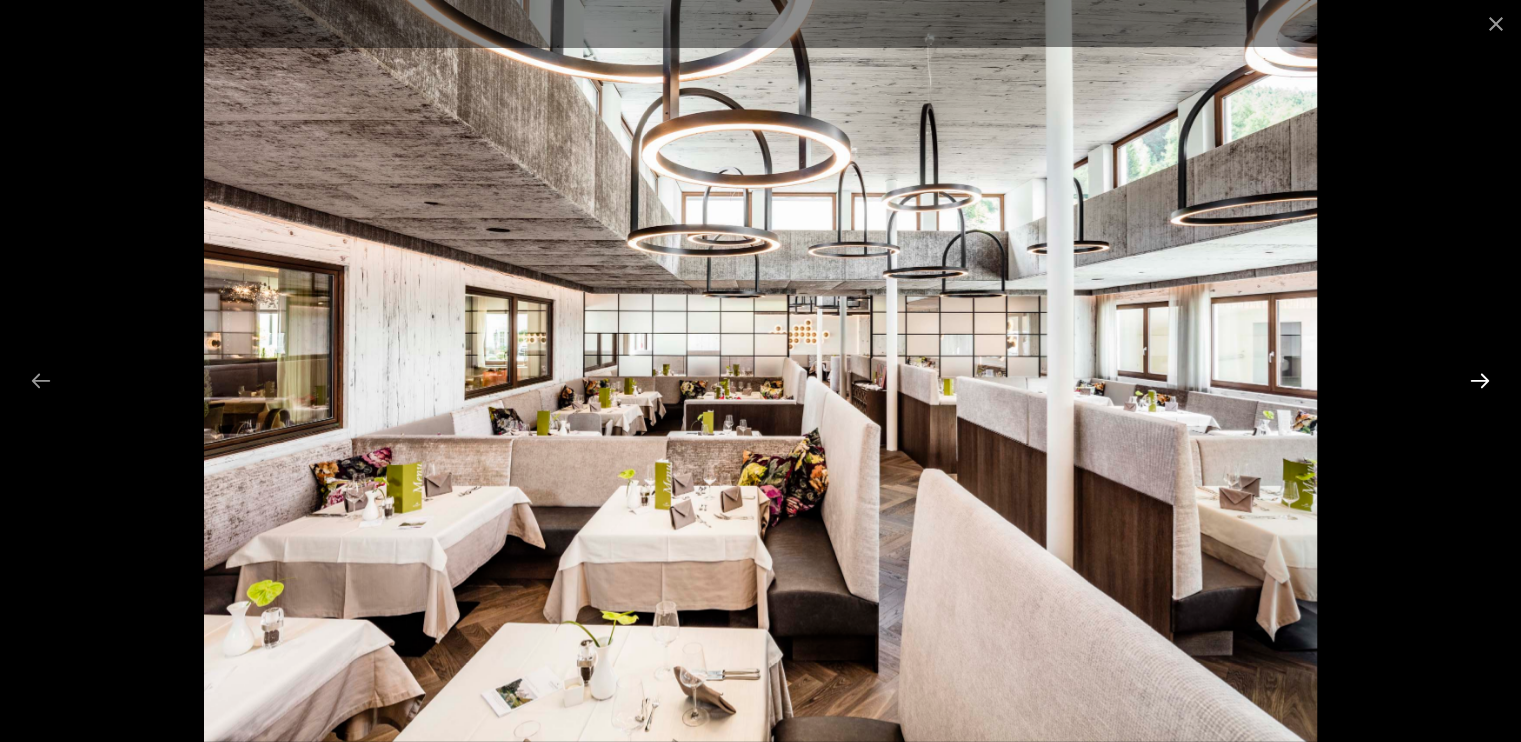 click at bounding box center [1480, 380] 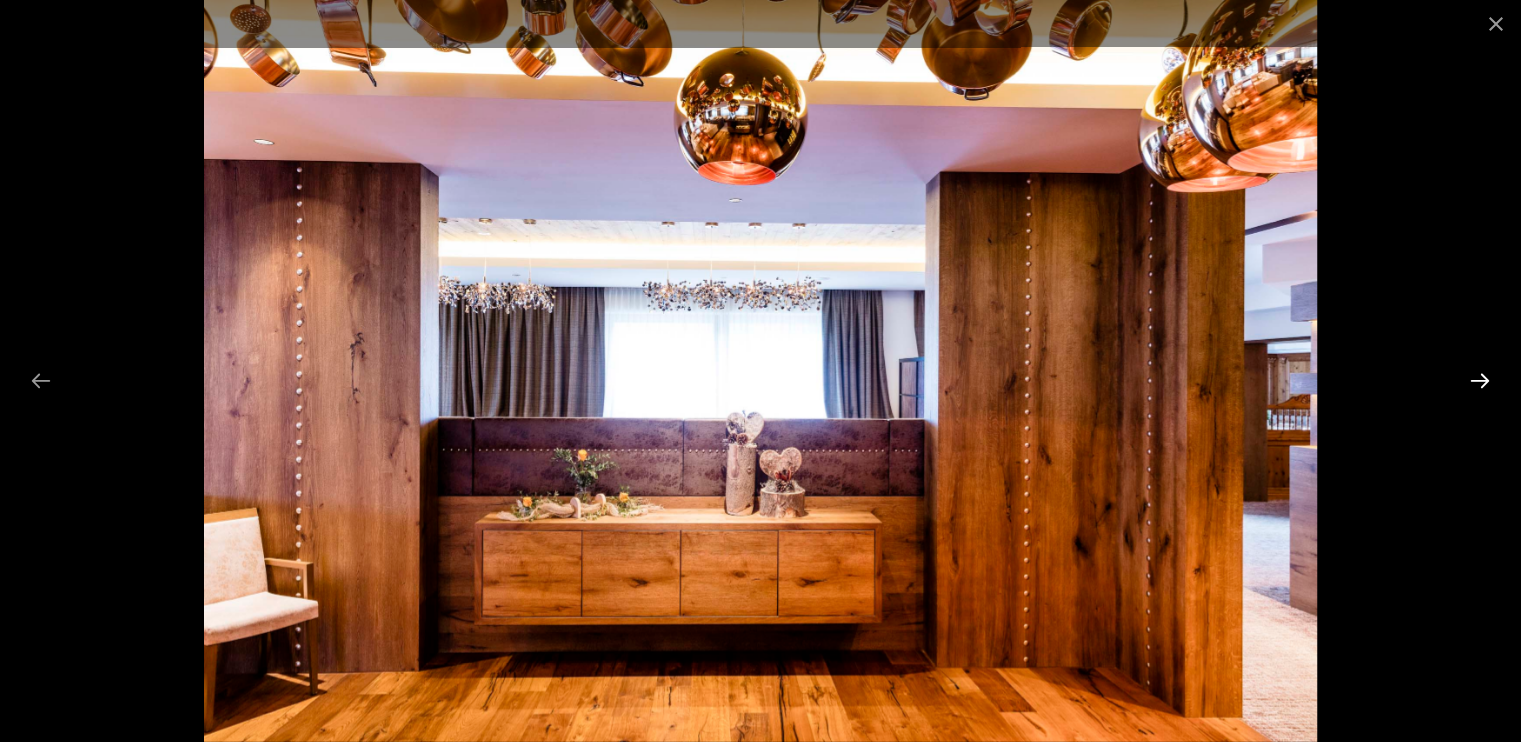 click at bounding box center [1480, 380] 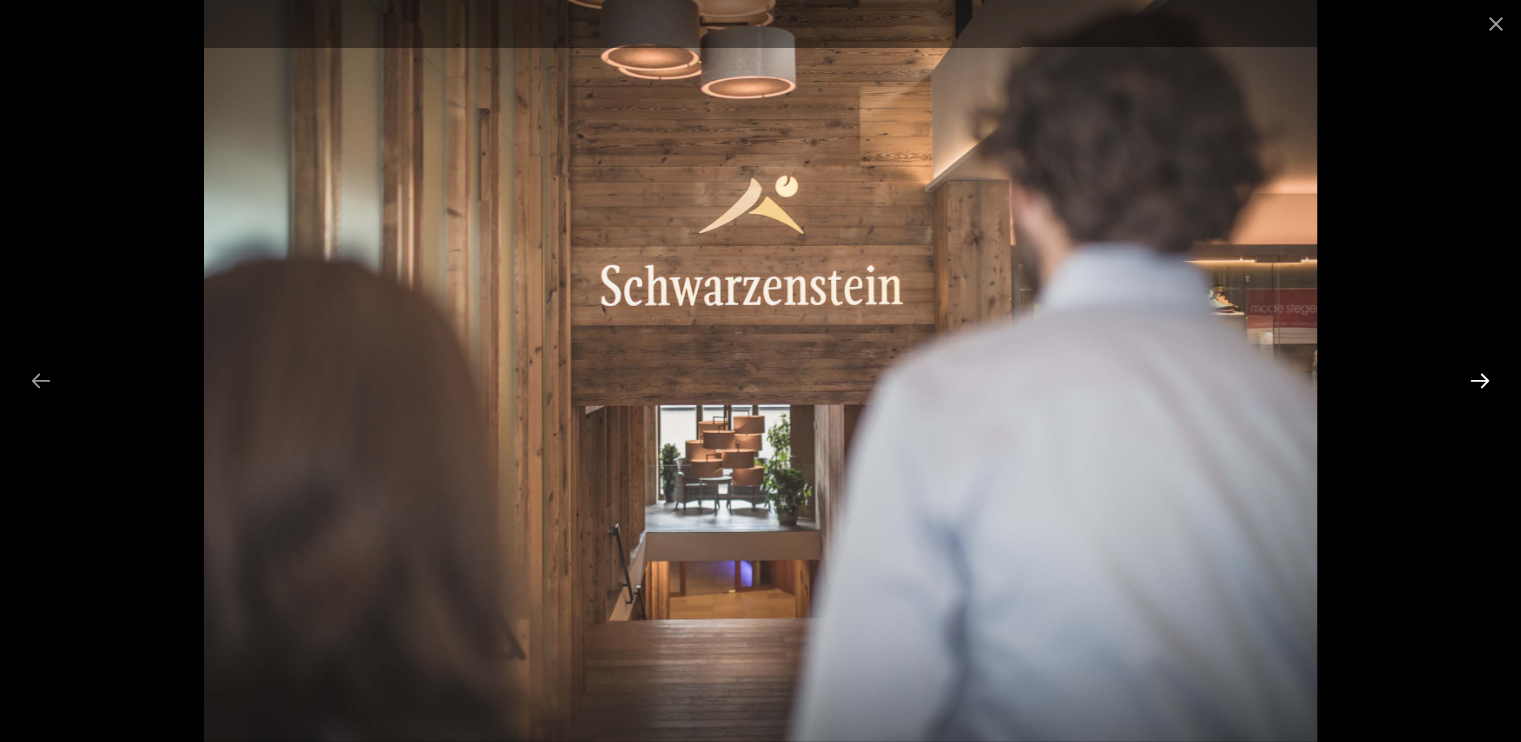 click at bounding box center (1480, 380) 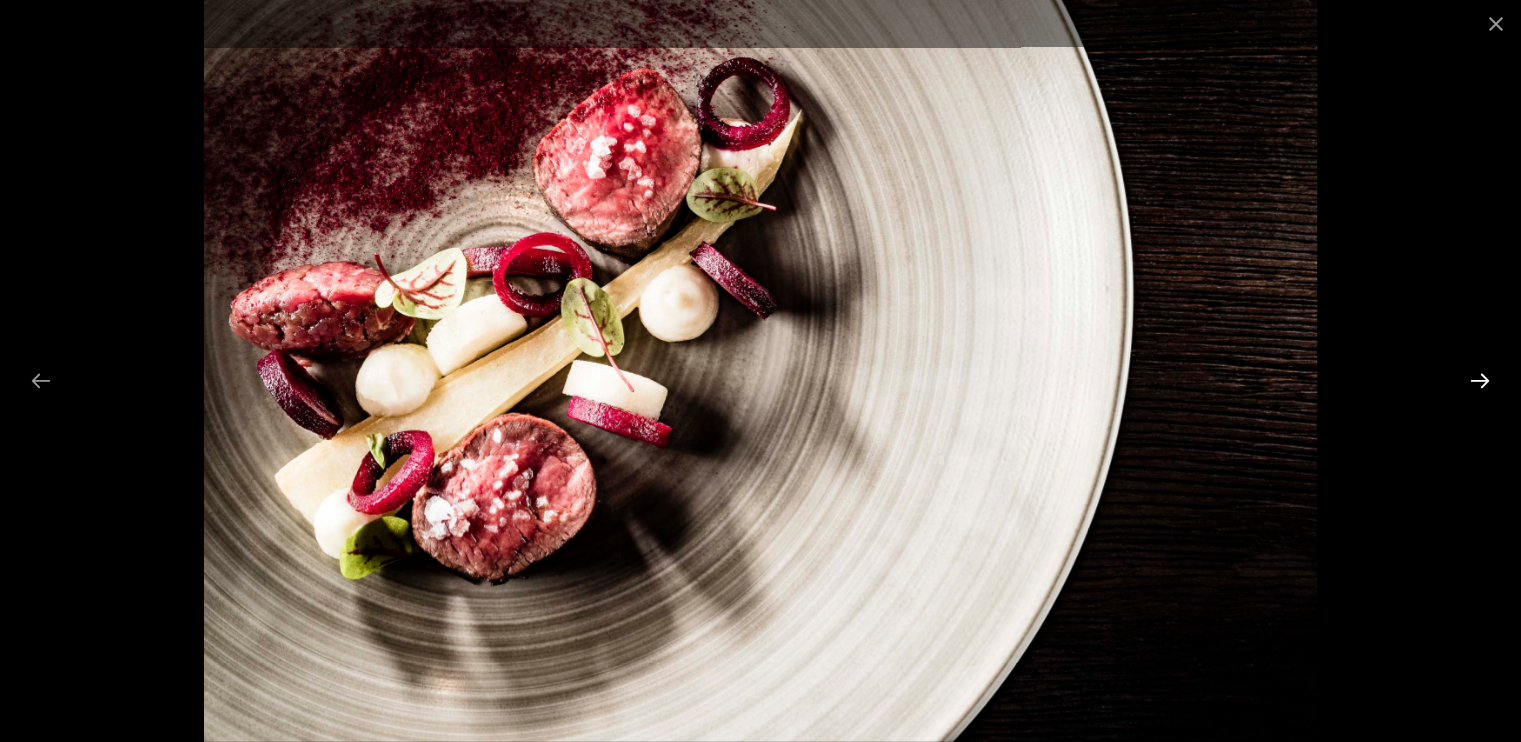 click at bounding box center [1480, 380] 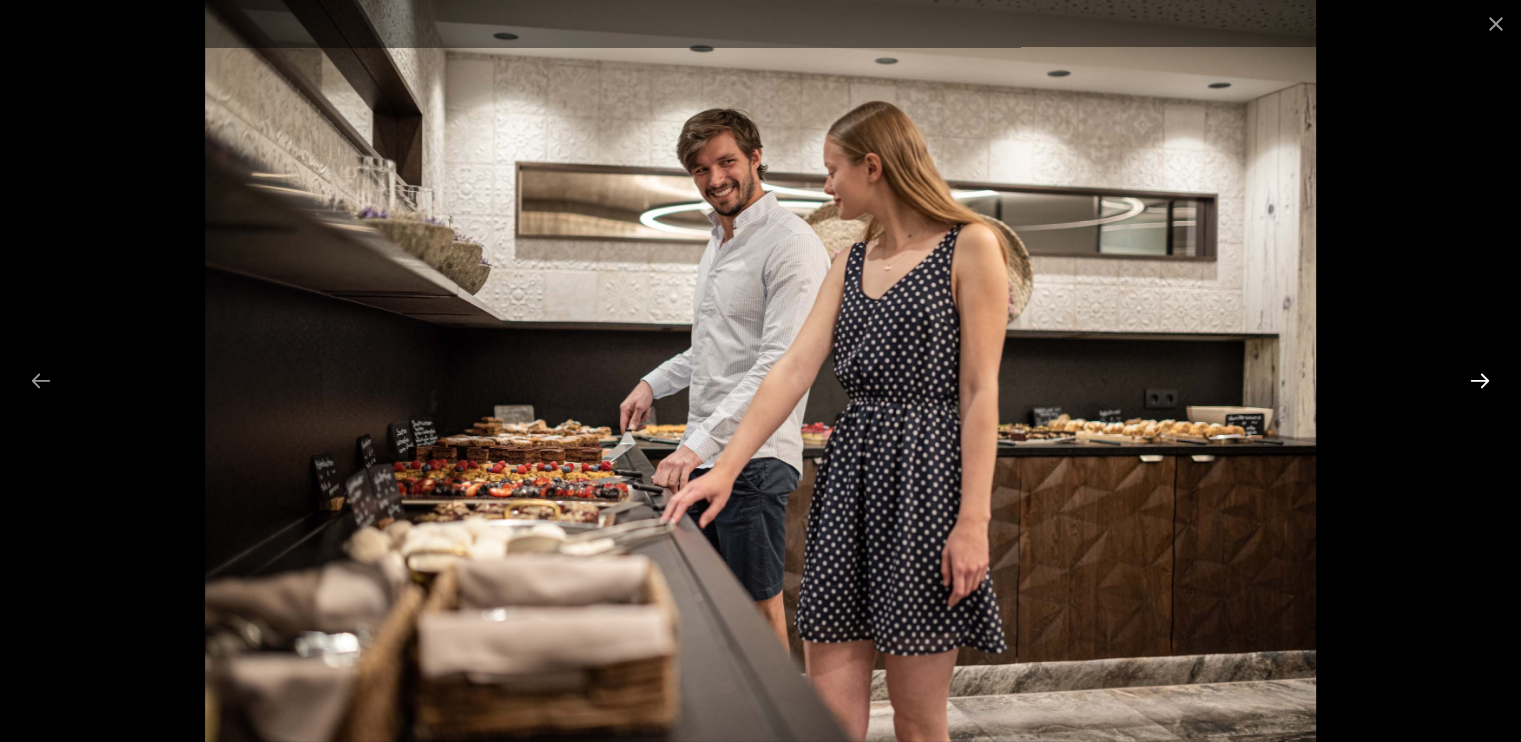 click at bounding box center [1480, 380] 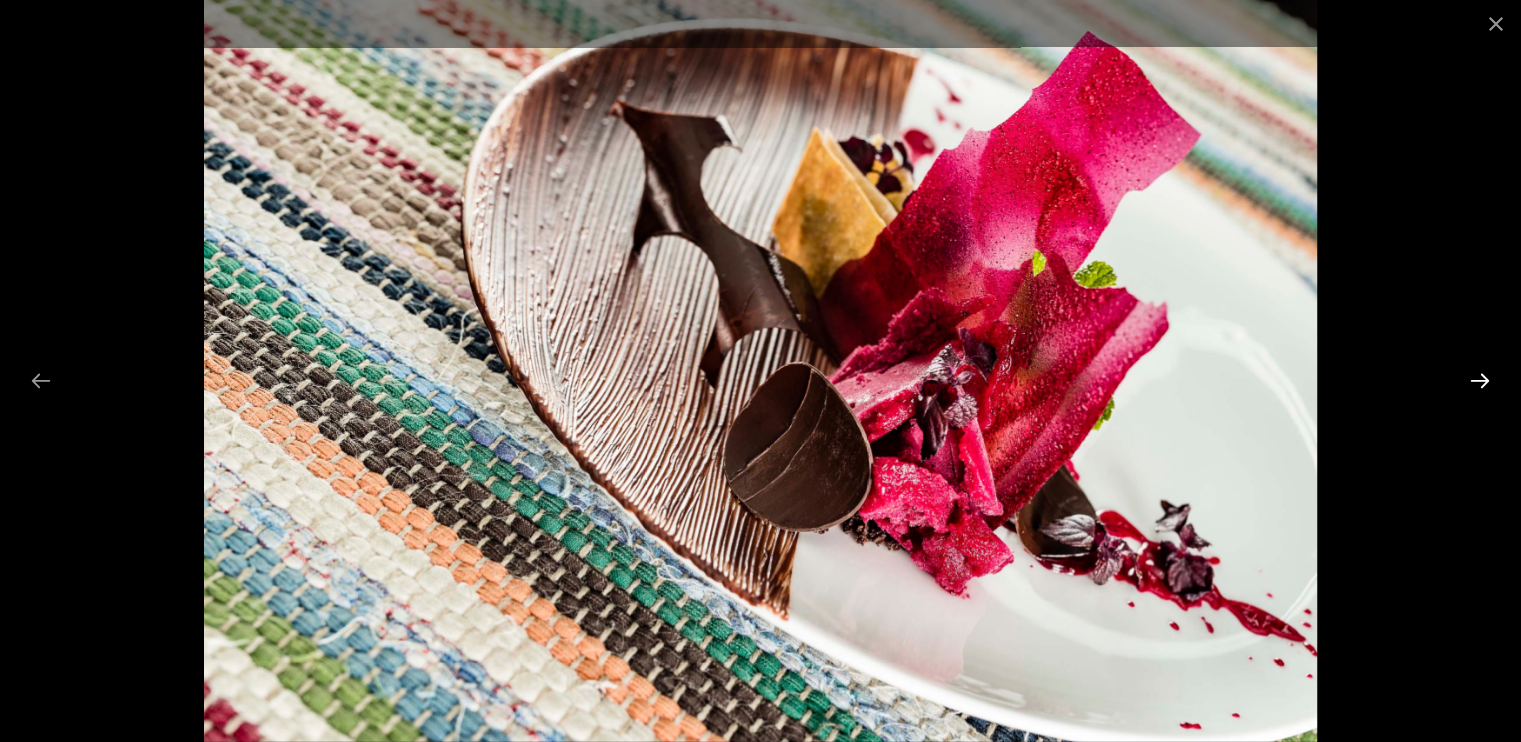 click at bounding box center (1480, 380) 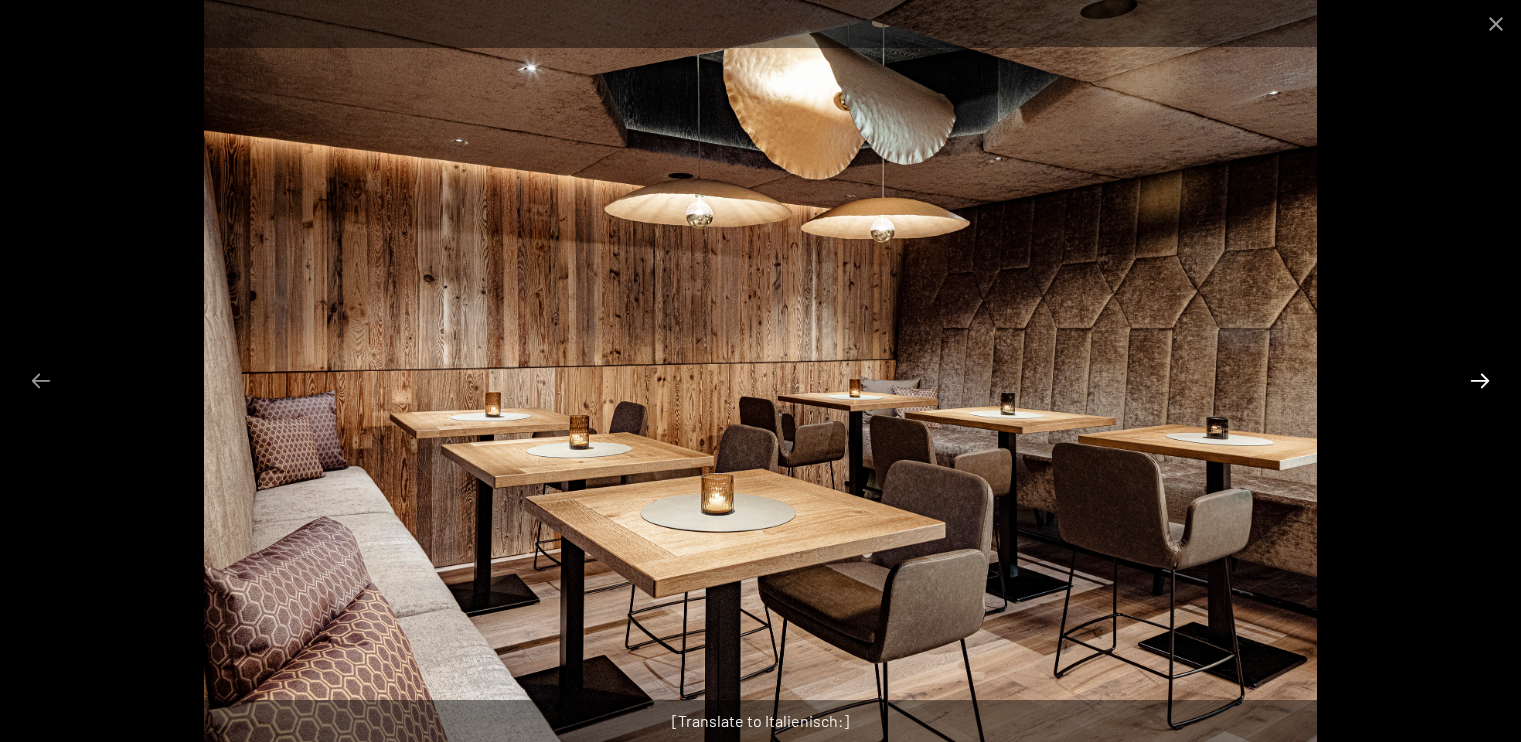 click at bounding box center [1480, 380] 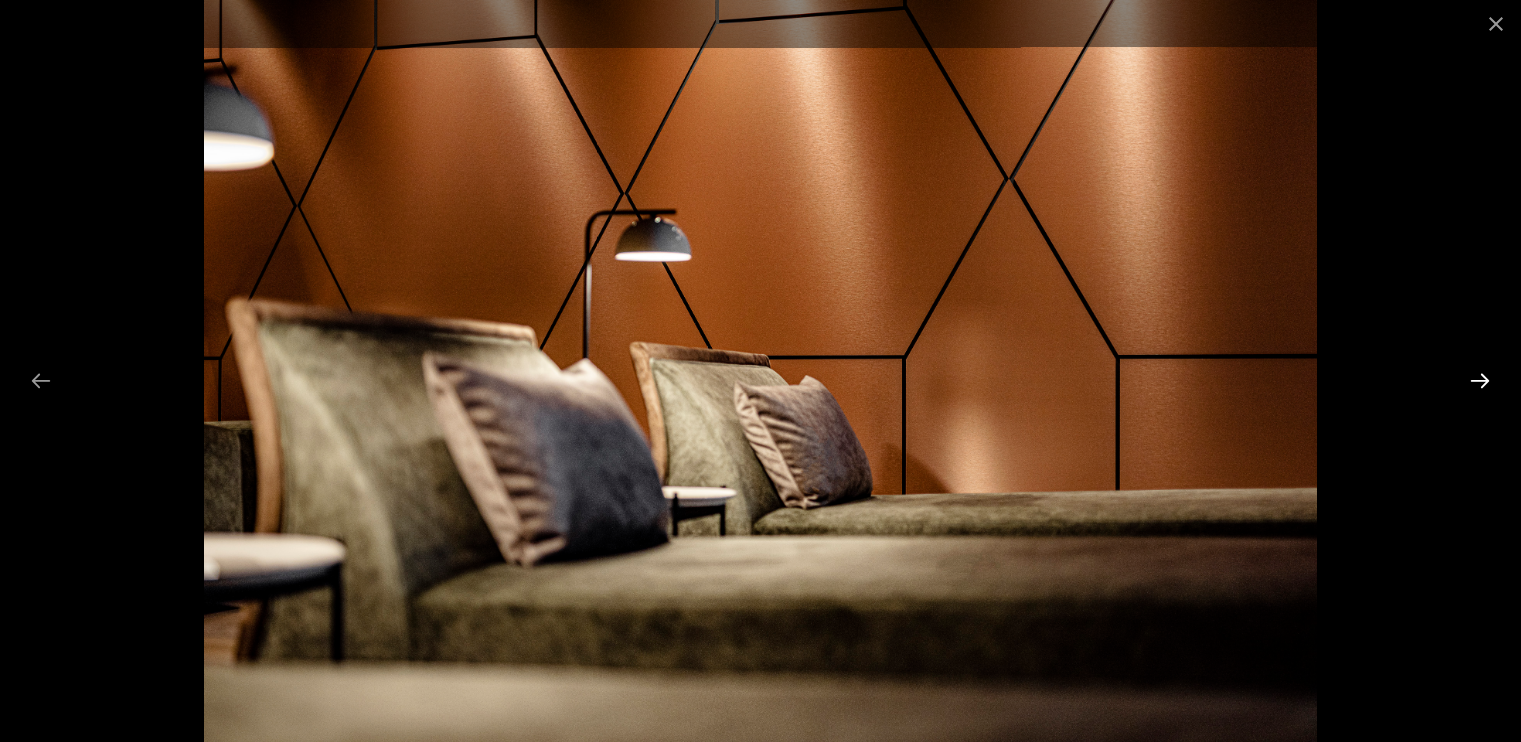 click at bounding box center [1480, 380] 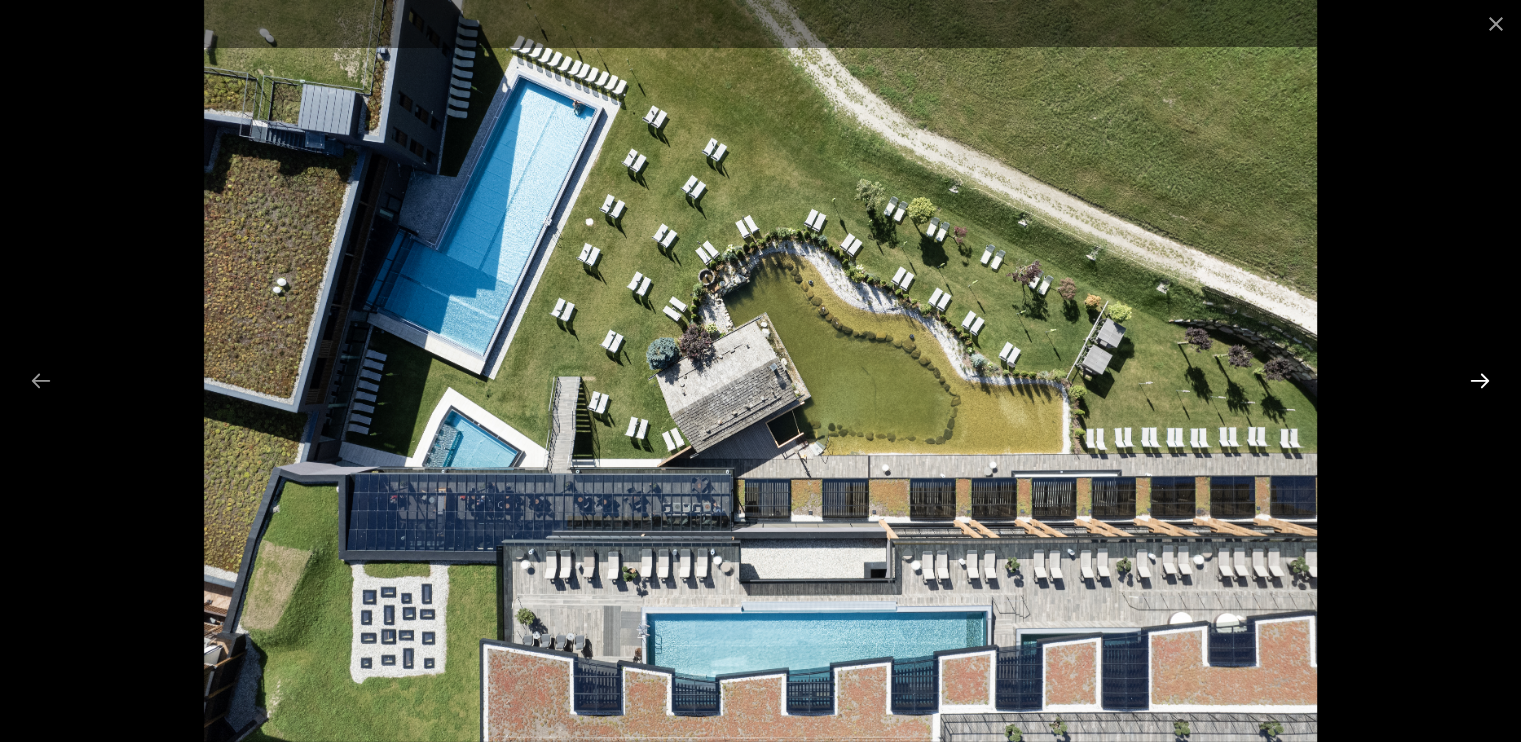 click at bounding box center [1480, 380] 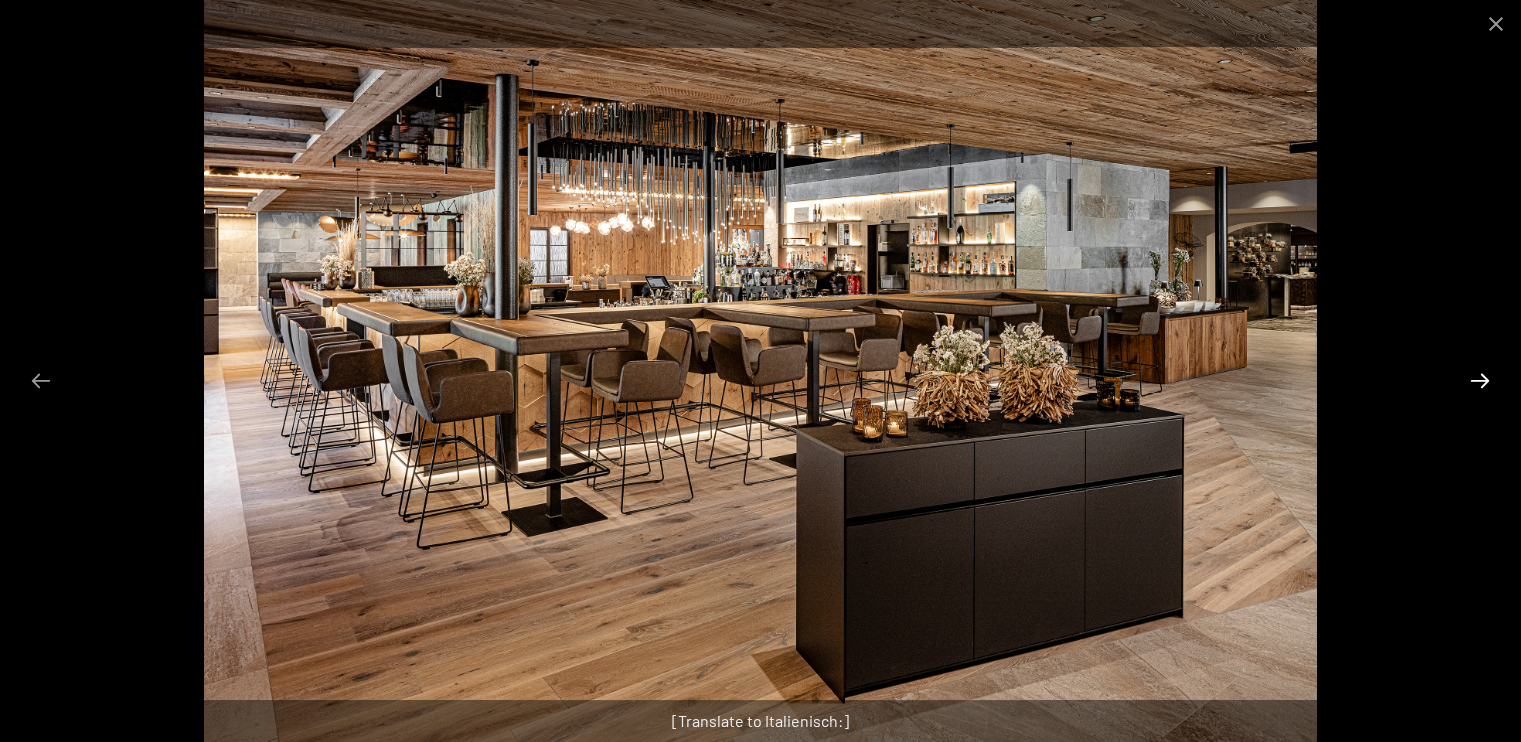 click at bounding box center (1480, 380) 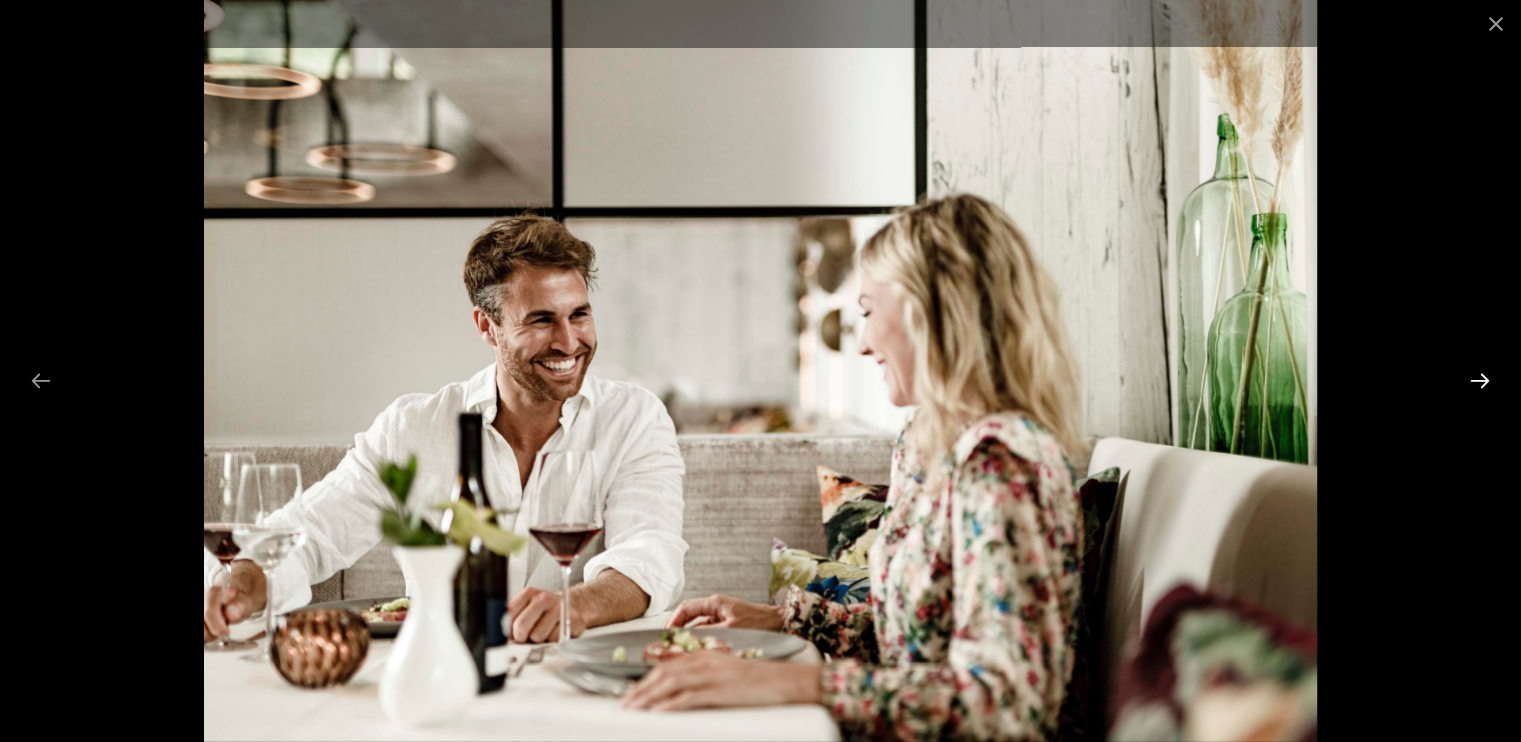 click at bounding box center [1480, 380] 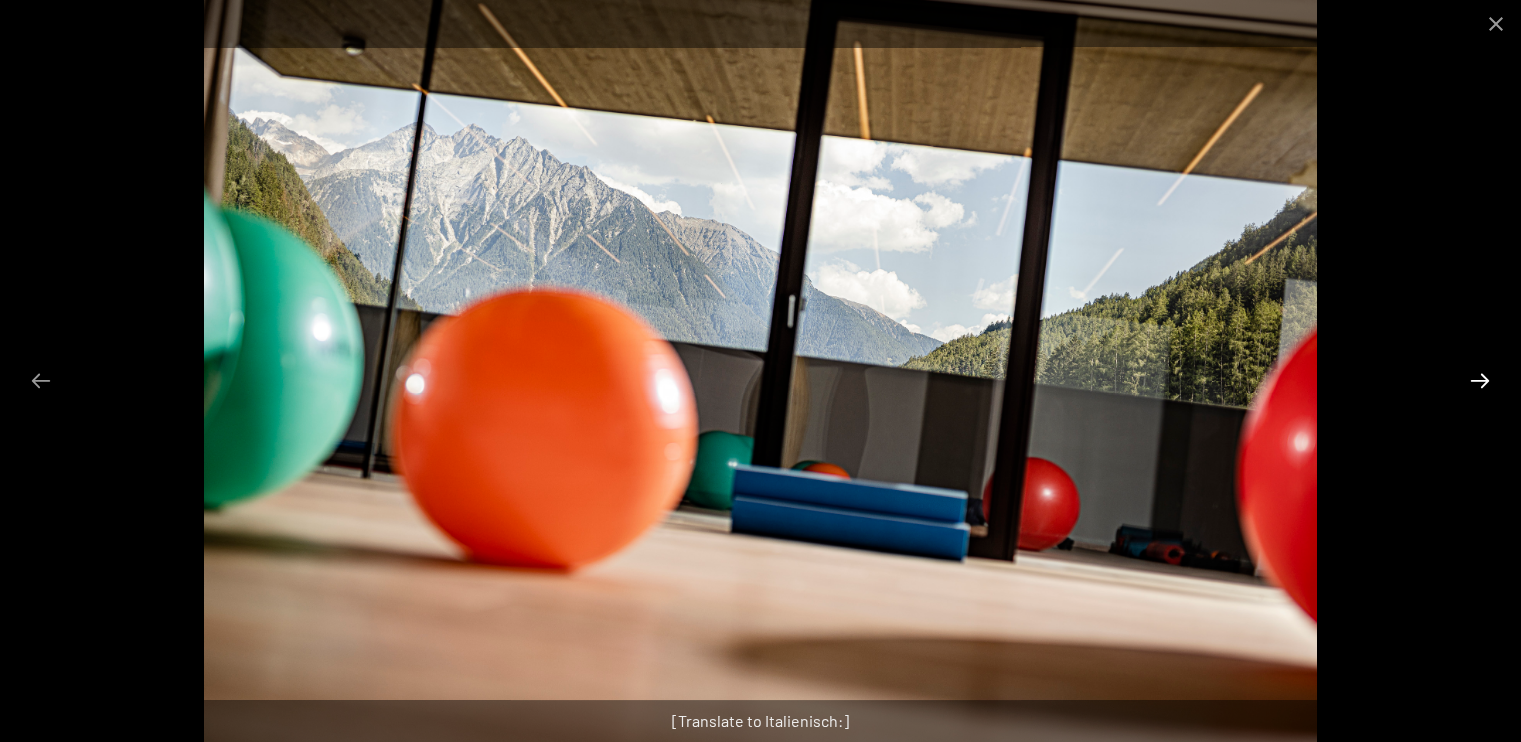 click at bounding box center (1480, 380) 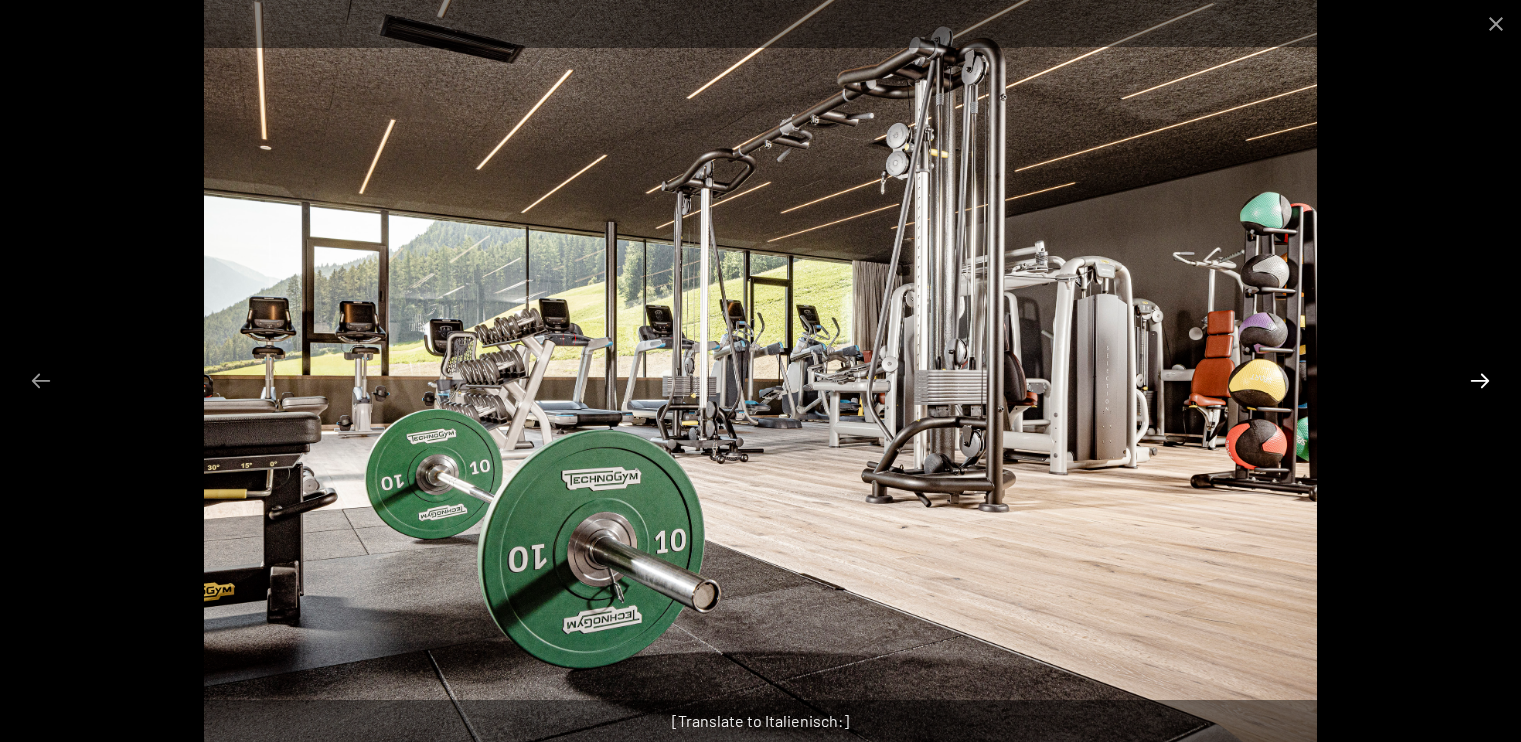 click at bounding box center [1480, 380] 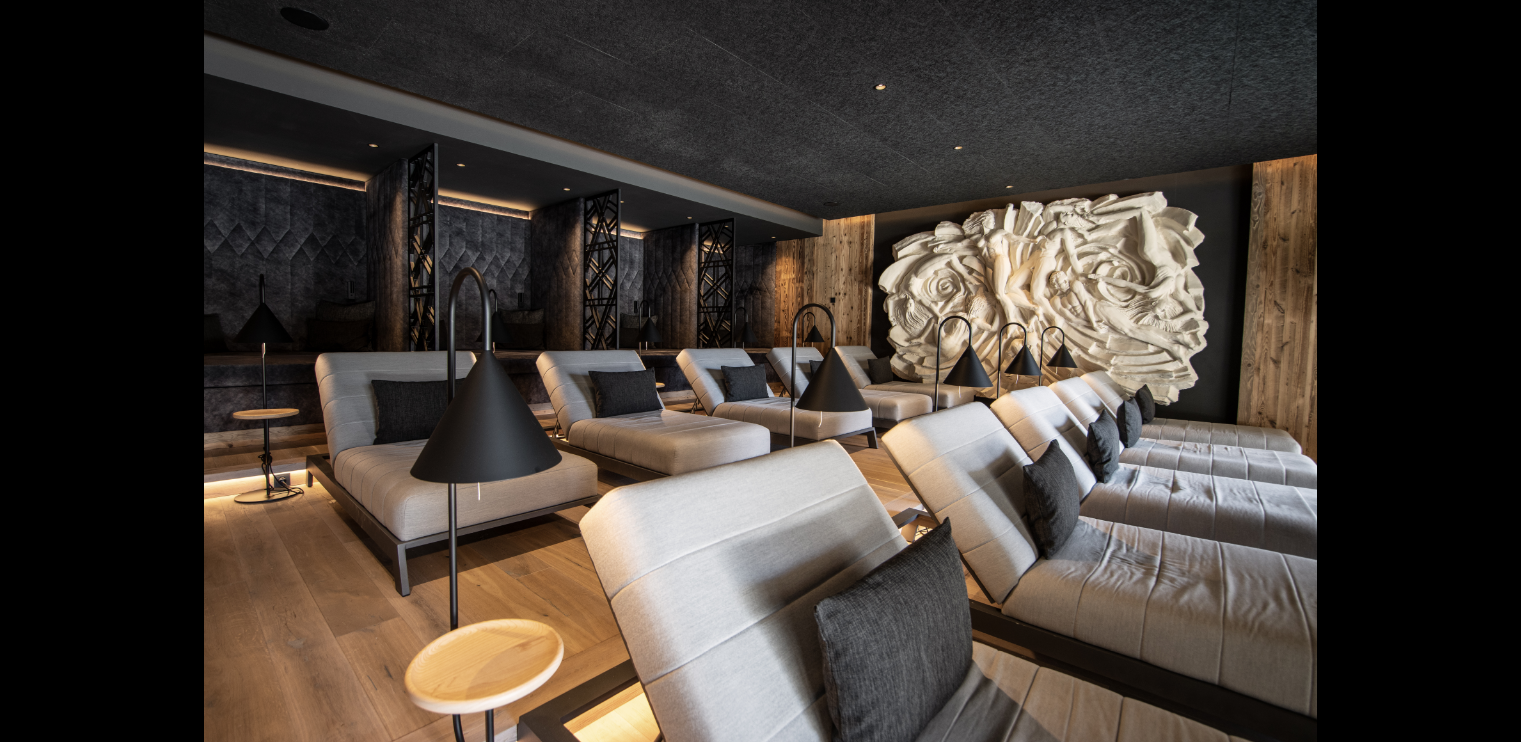 click at bounding box center (1490, 380) 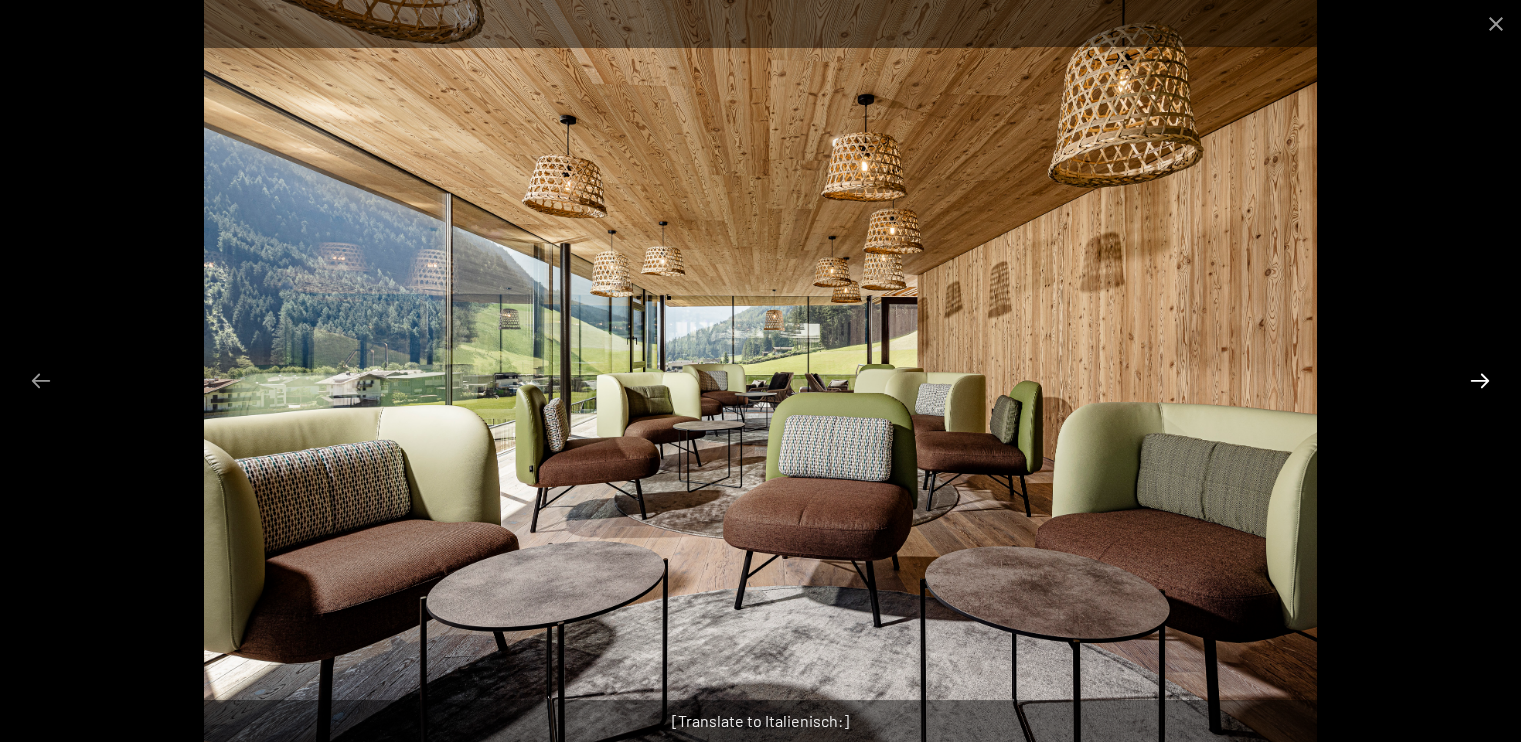 click at bounding box center (1480, 380) 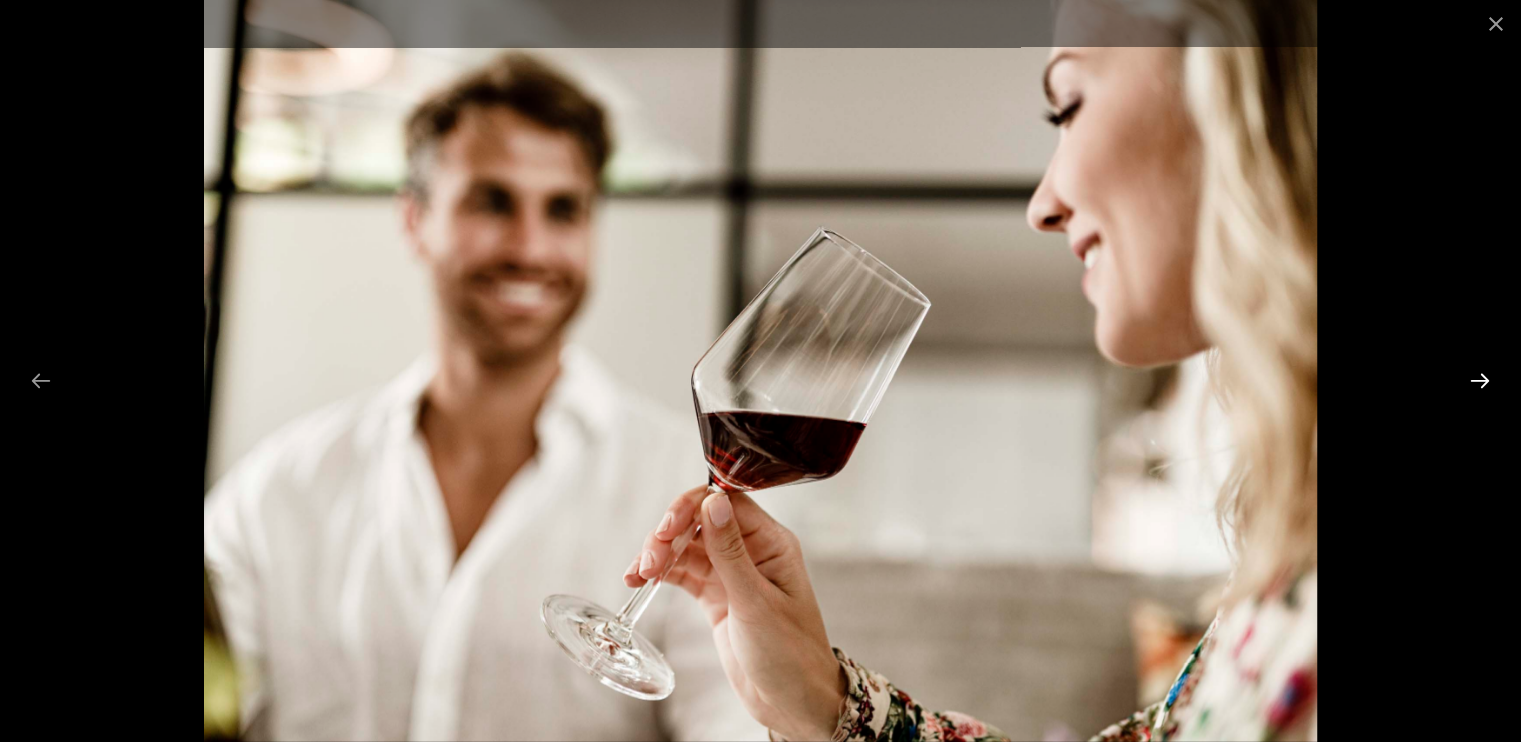 click at bounding box center (1480, 380) 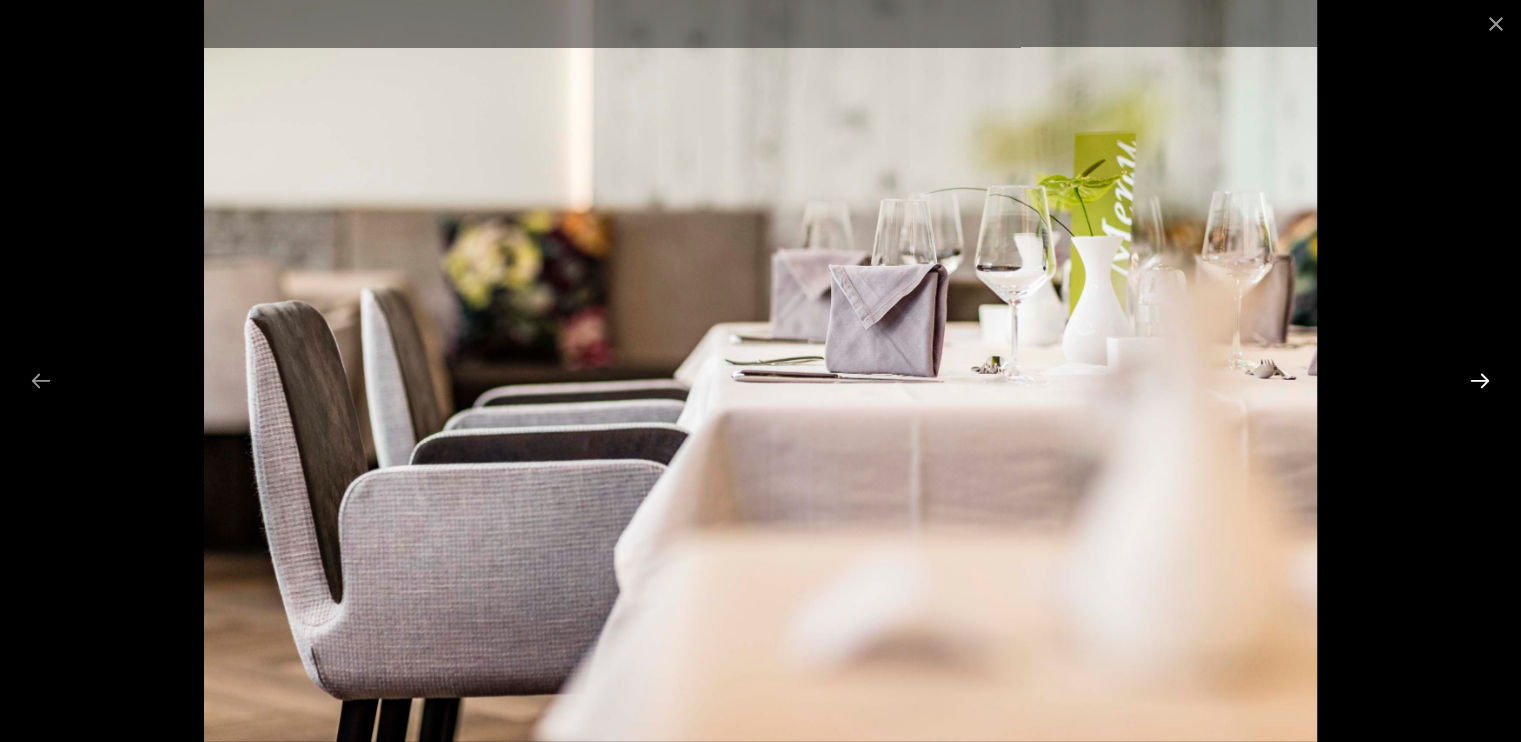 click at bounding box center (1480, 380) 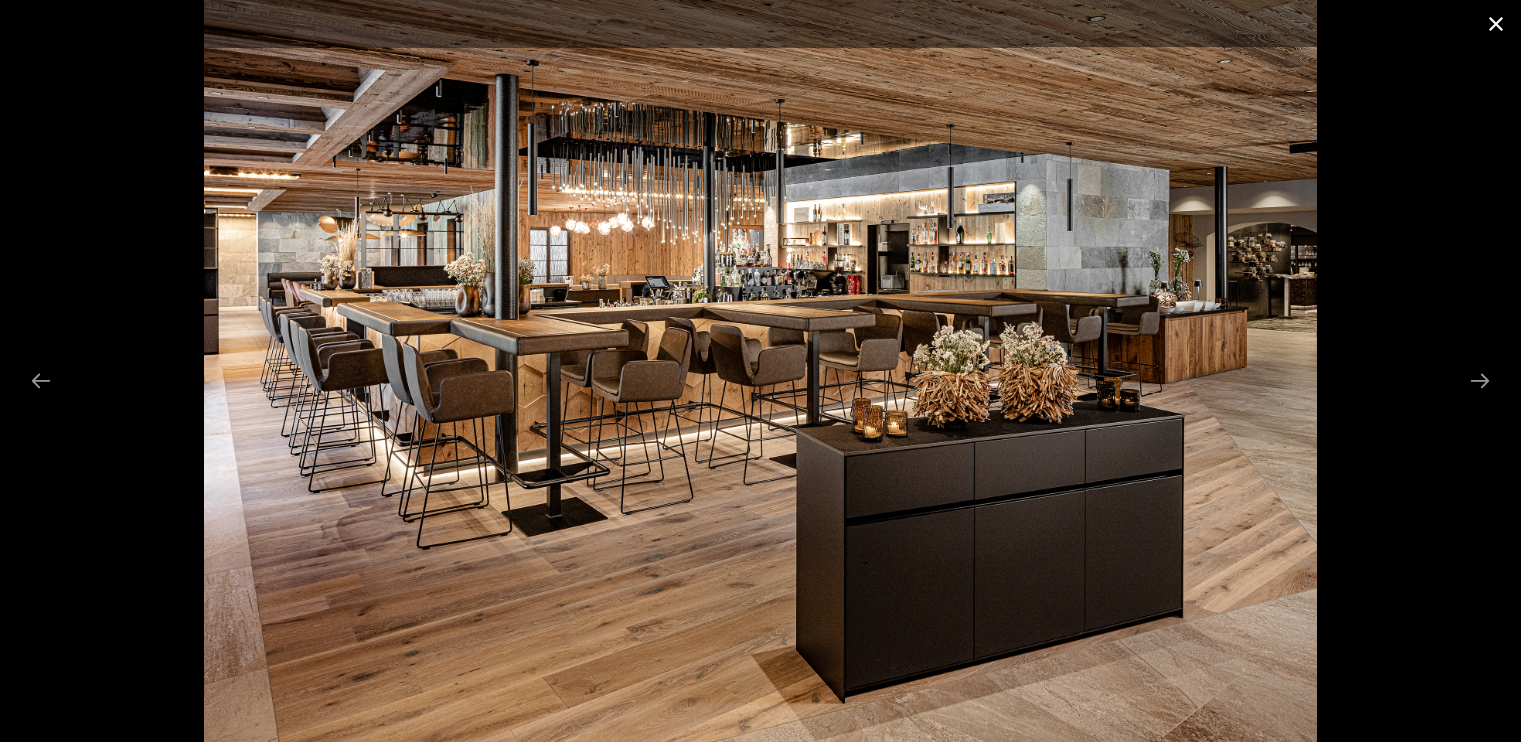 click at bounding box center (1496, 23) 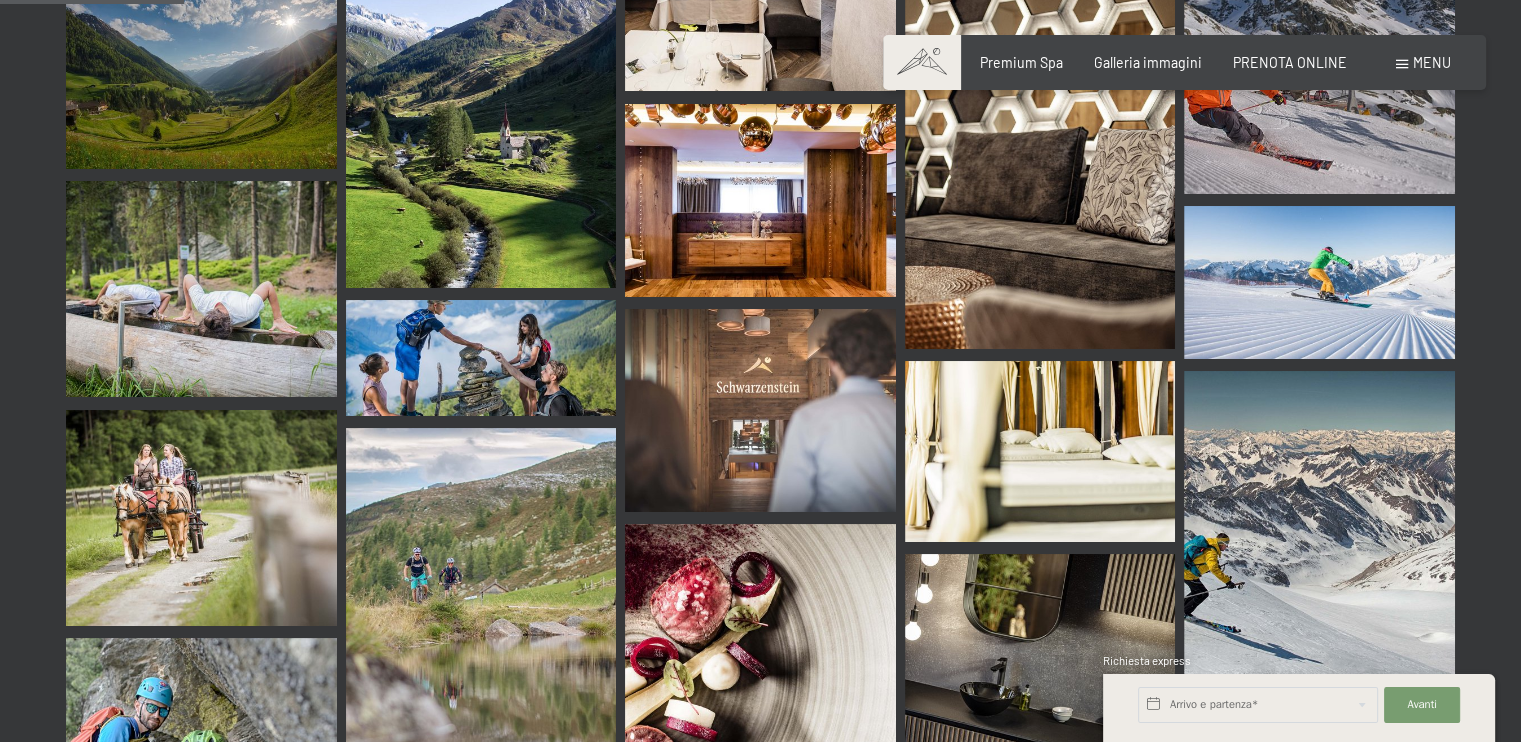 scroll, scrollTop: 2700, scrollLeft: 0, axis: vertical 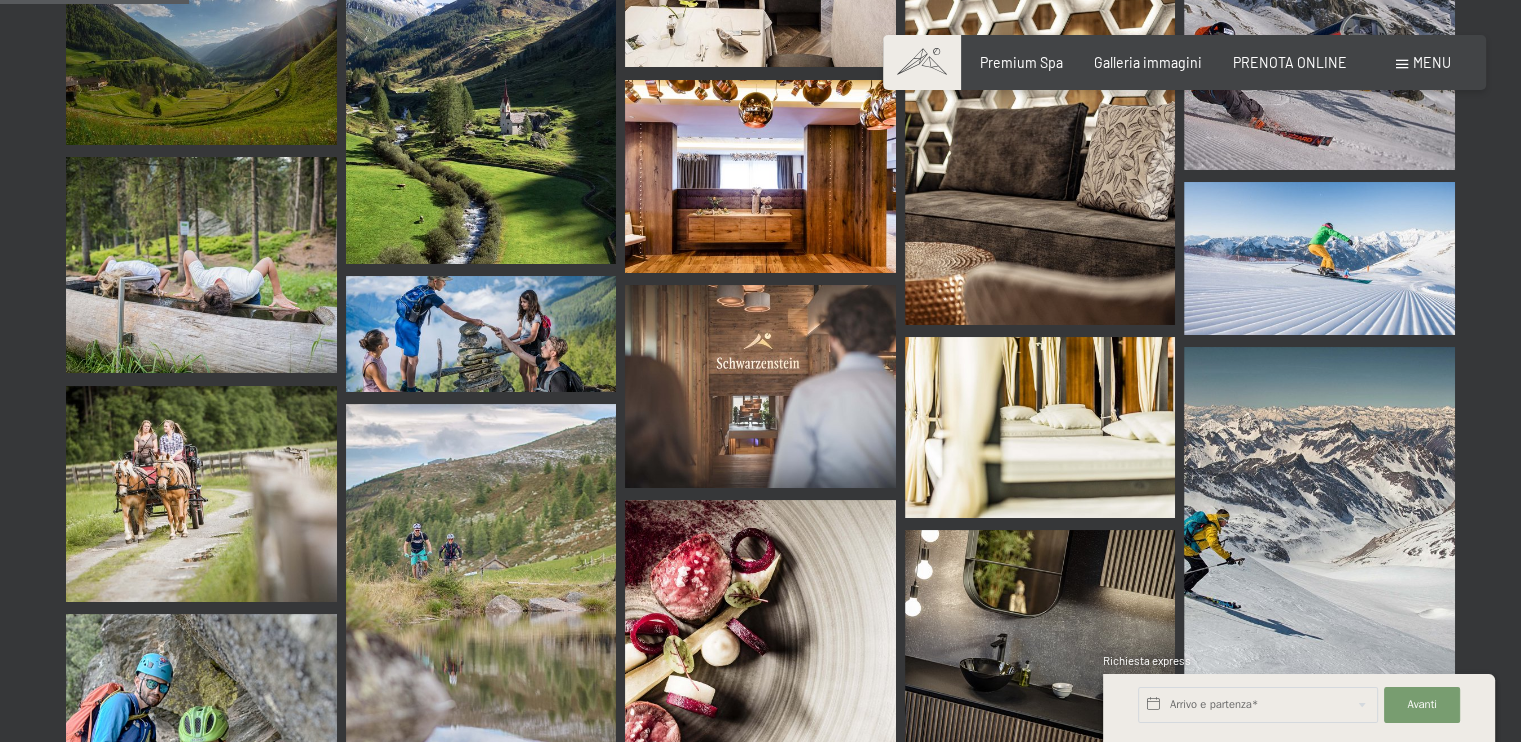 click at bounding box center [481, 95] 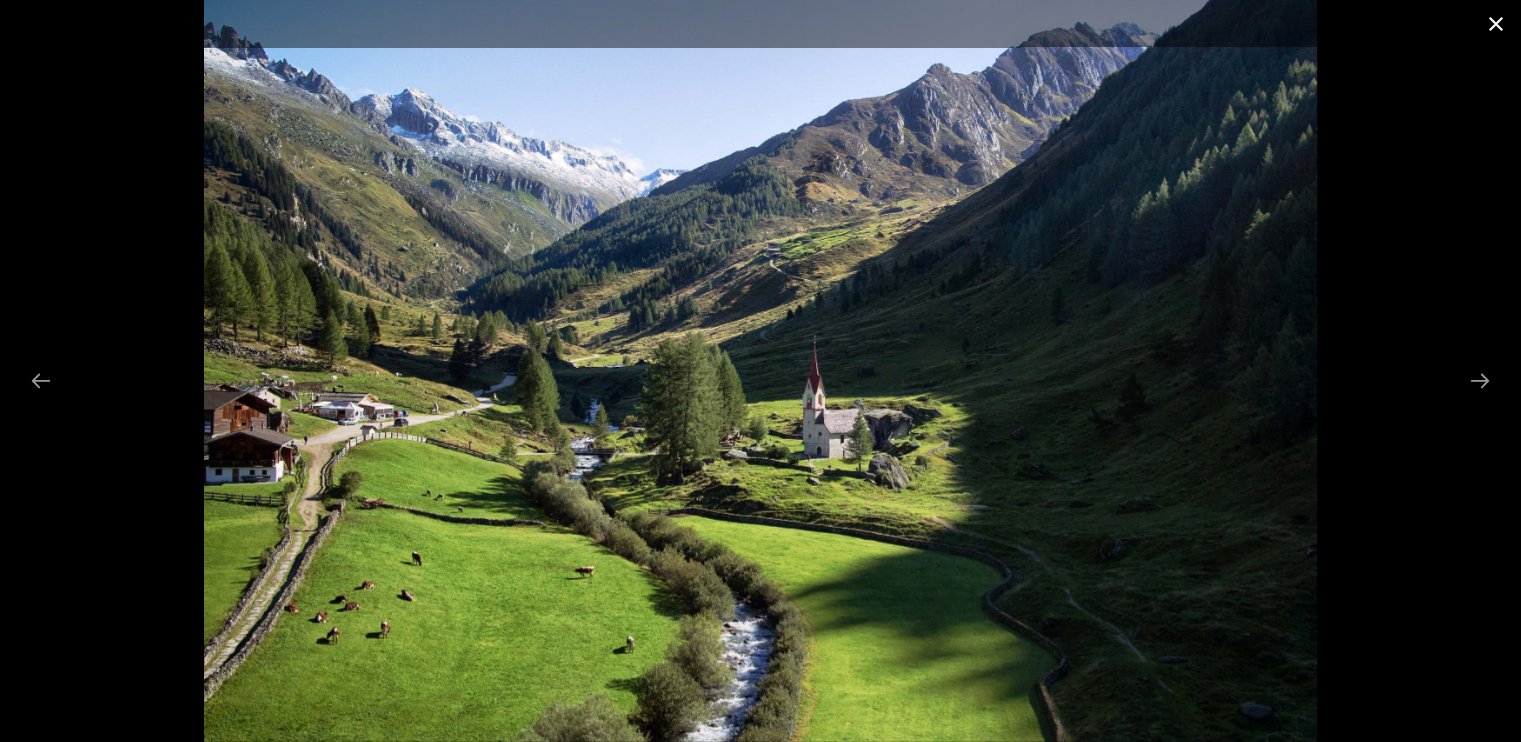 click at bounding box center [1496, 23] 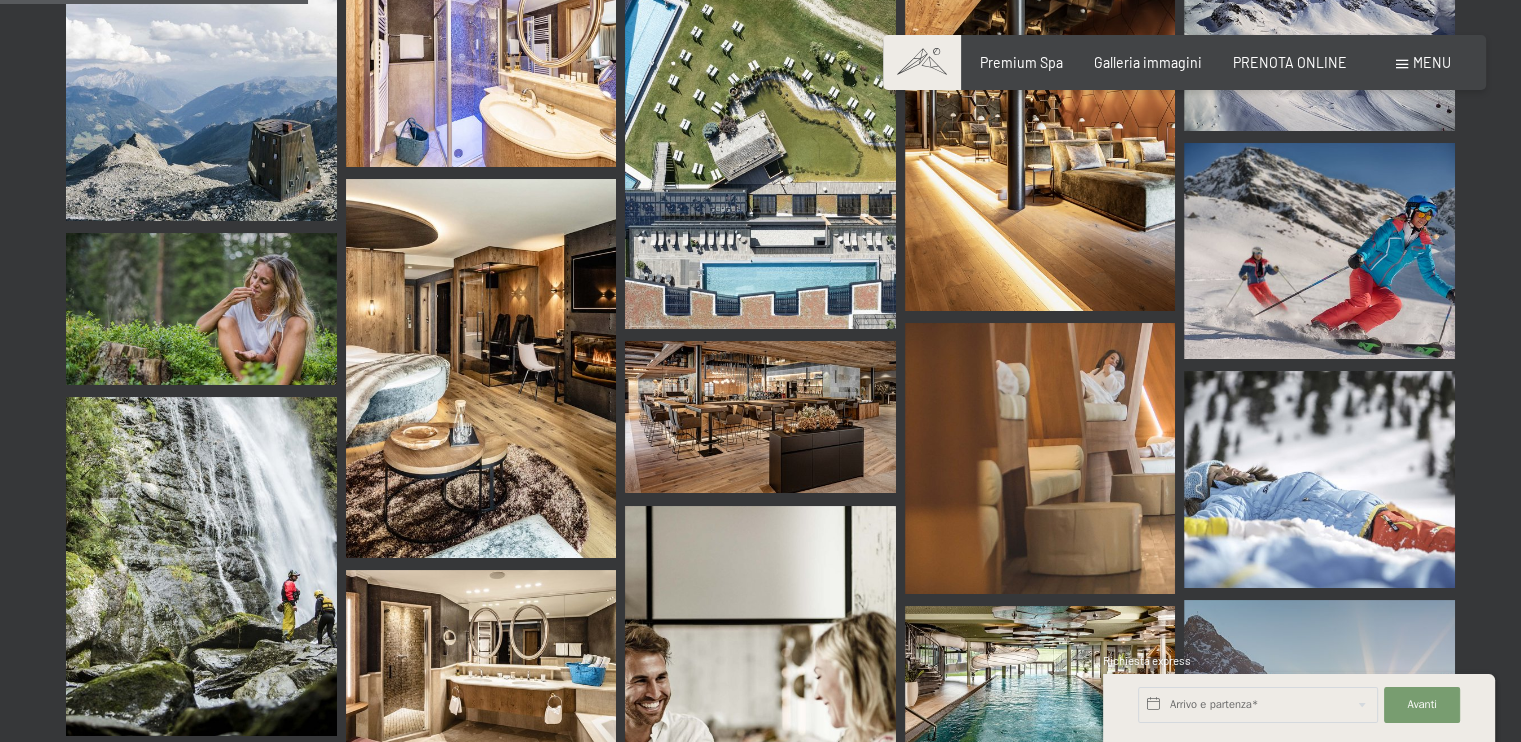 scroll, scrollTop: 4600, scrollLeft: 0, axis: vertical 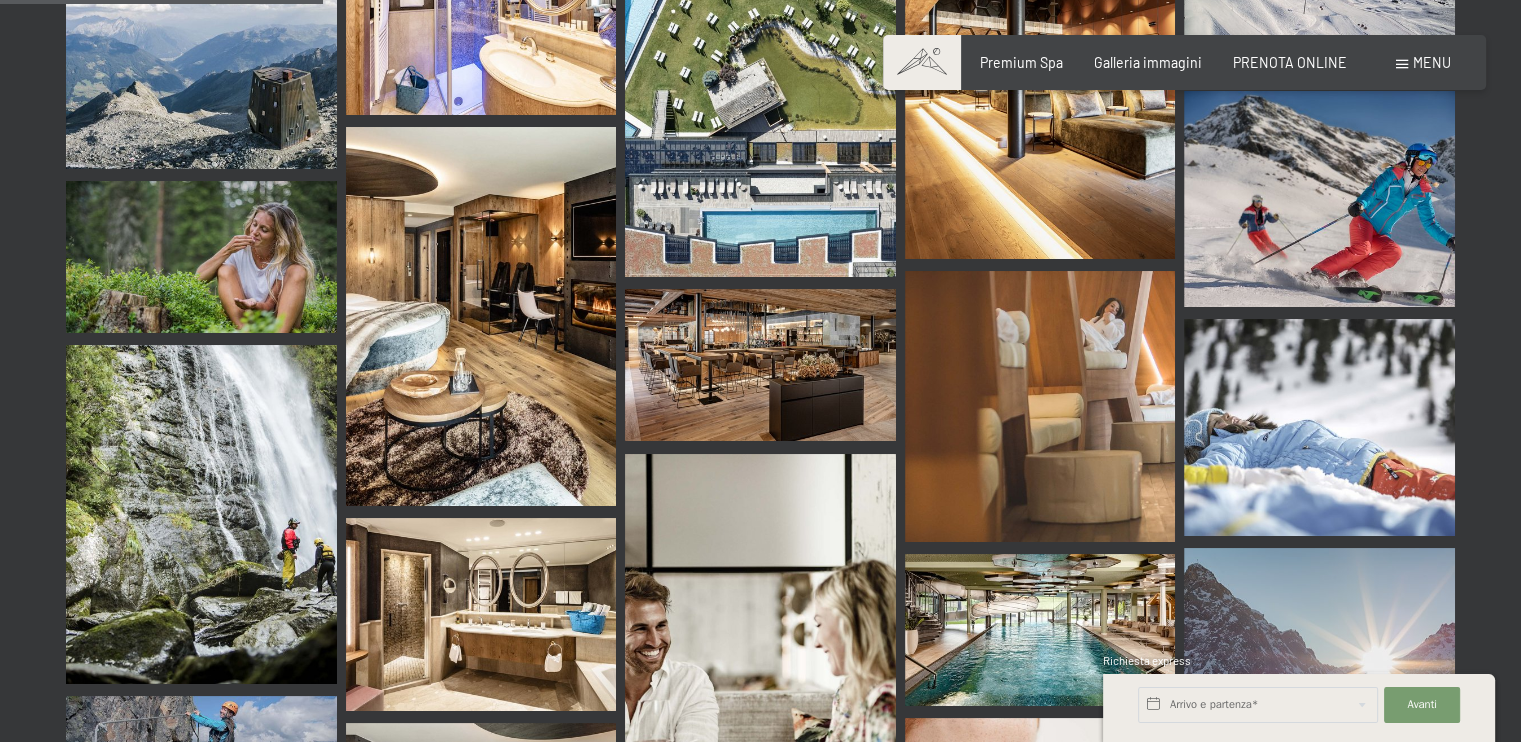 click at bounding box center (481, 316) 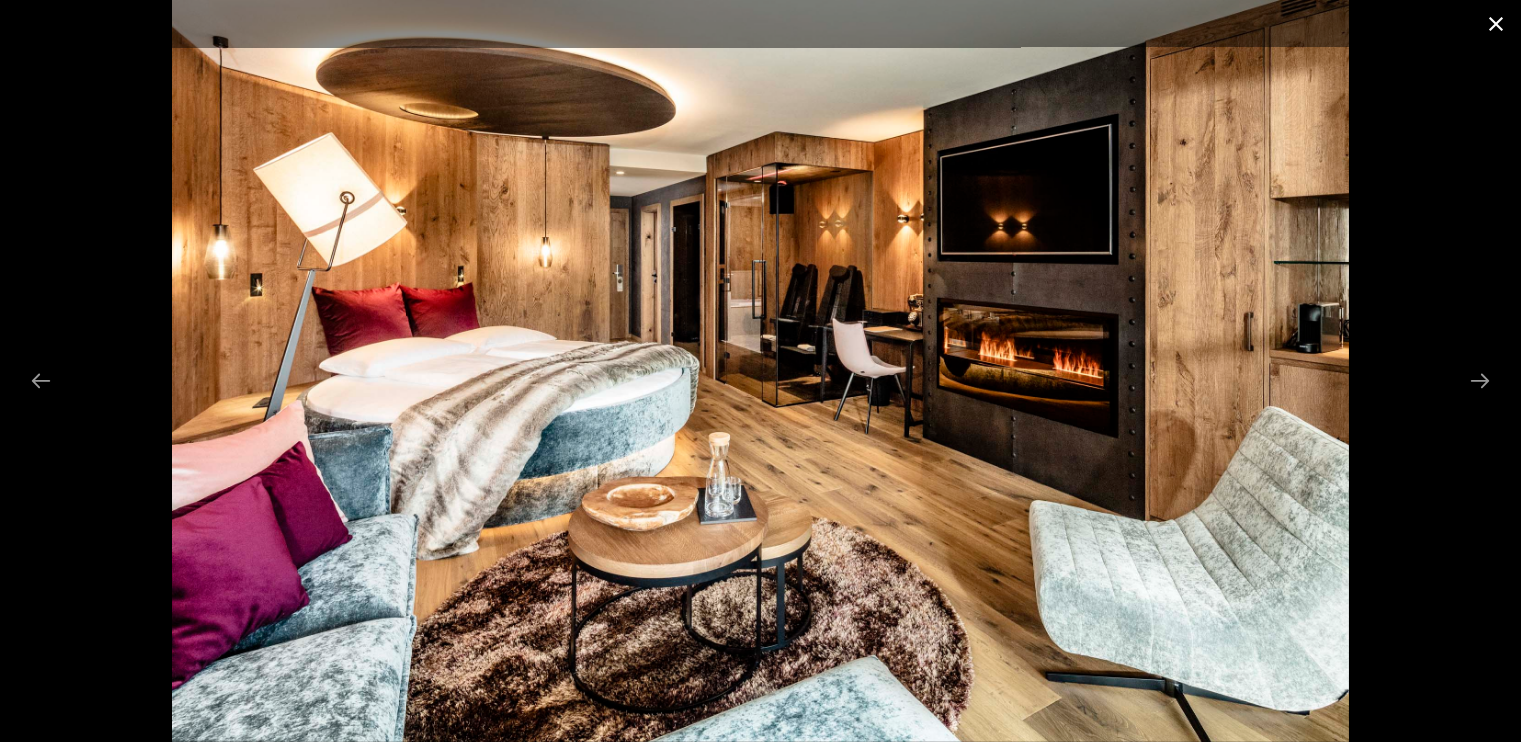 click at bounding box center (1496, 23) 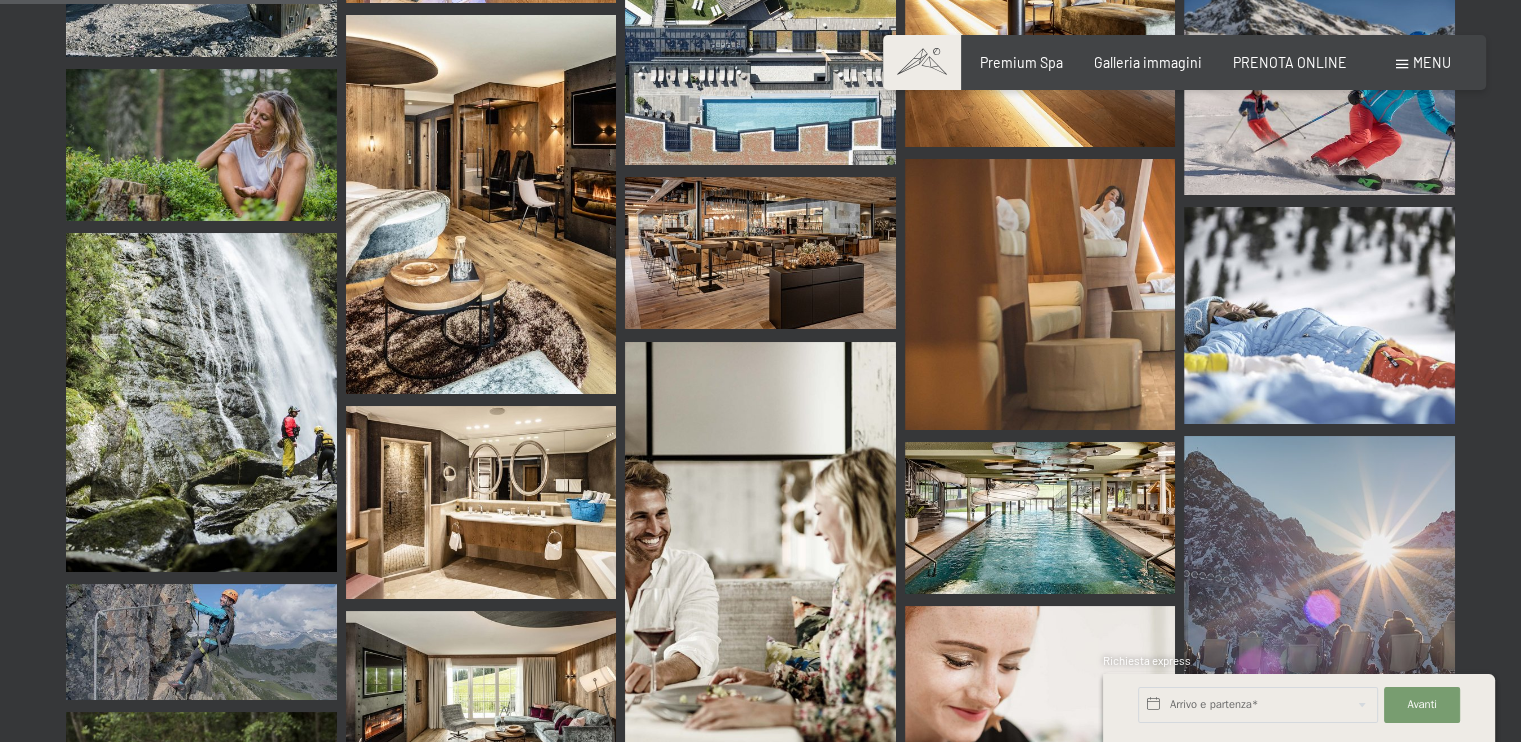 scroll, scrollTop: 4800, scrollLeft: 0, axis: vertical 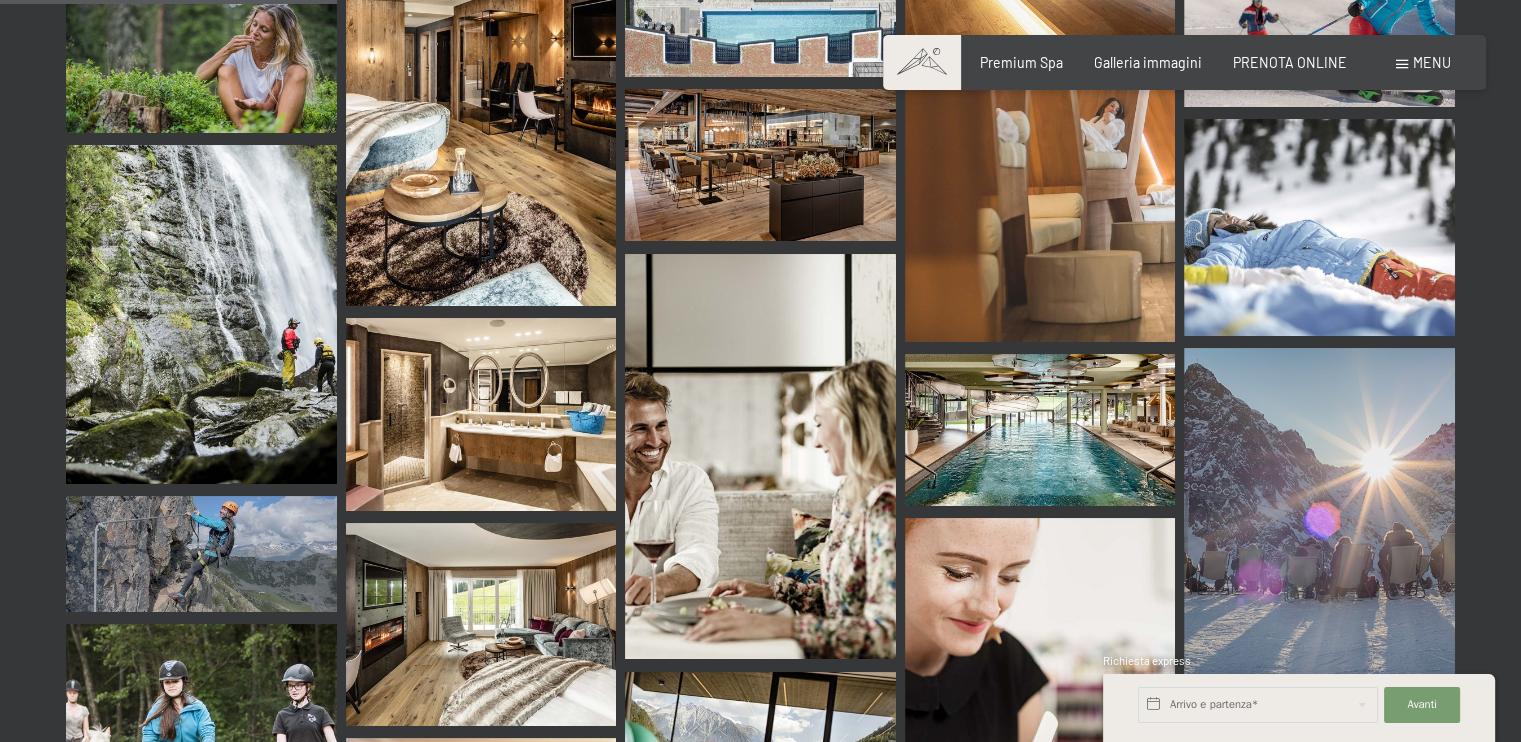 click at bounding box center (1040, 430) 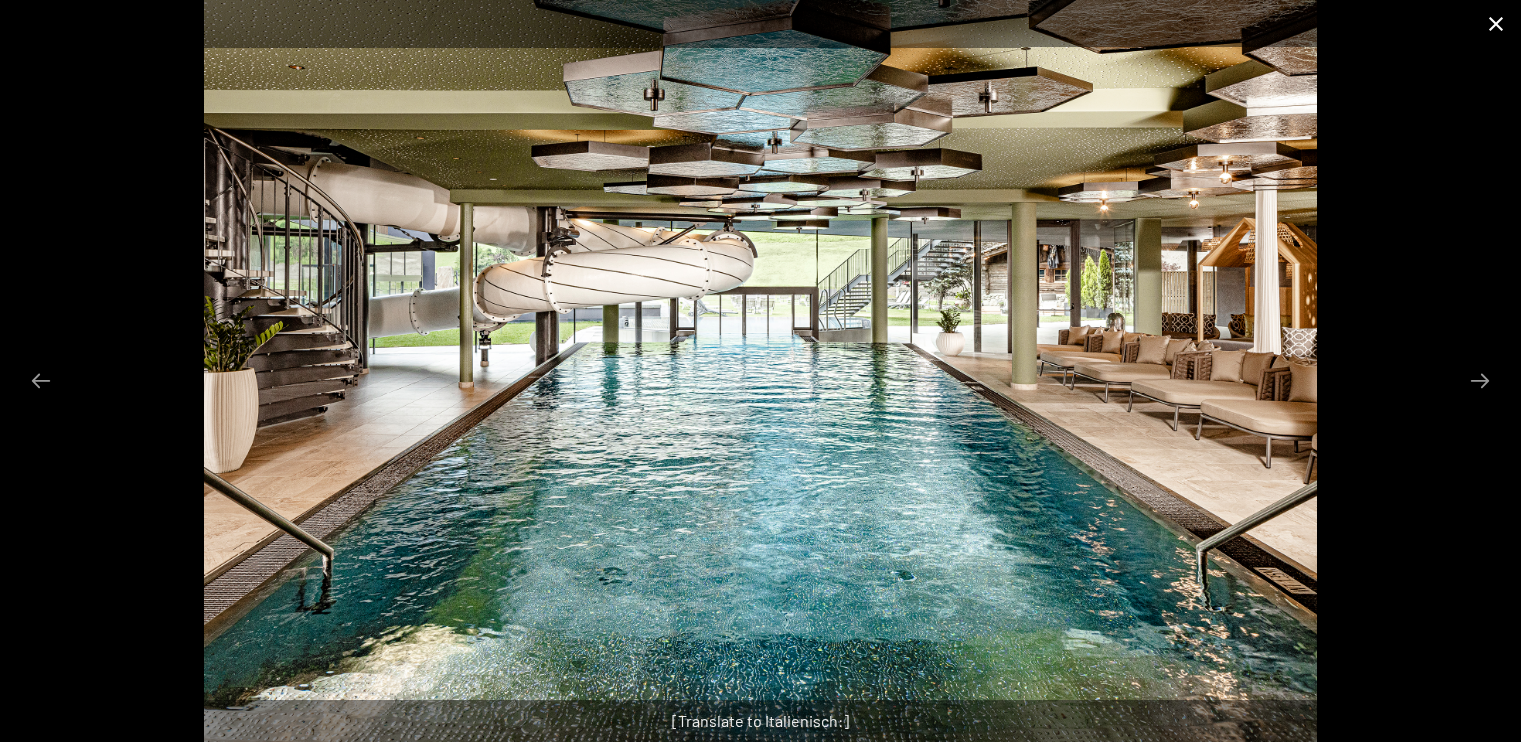 click at bounding box center (1496, 23) 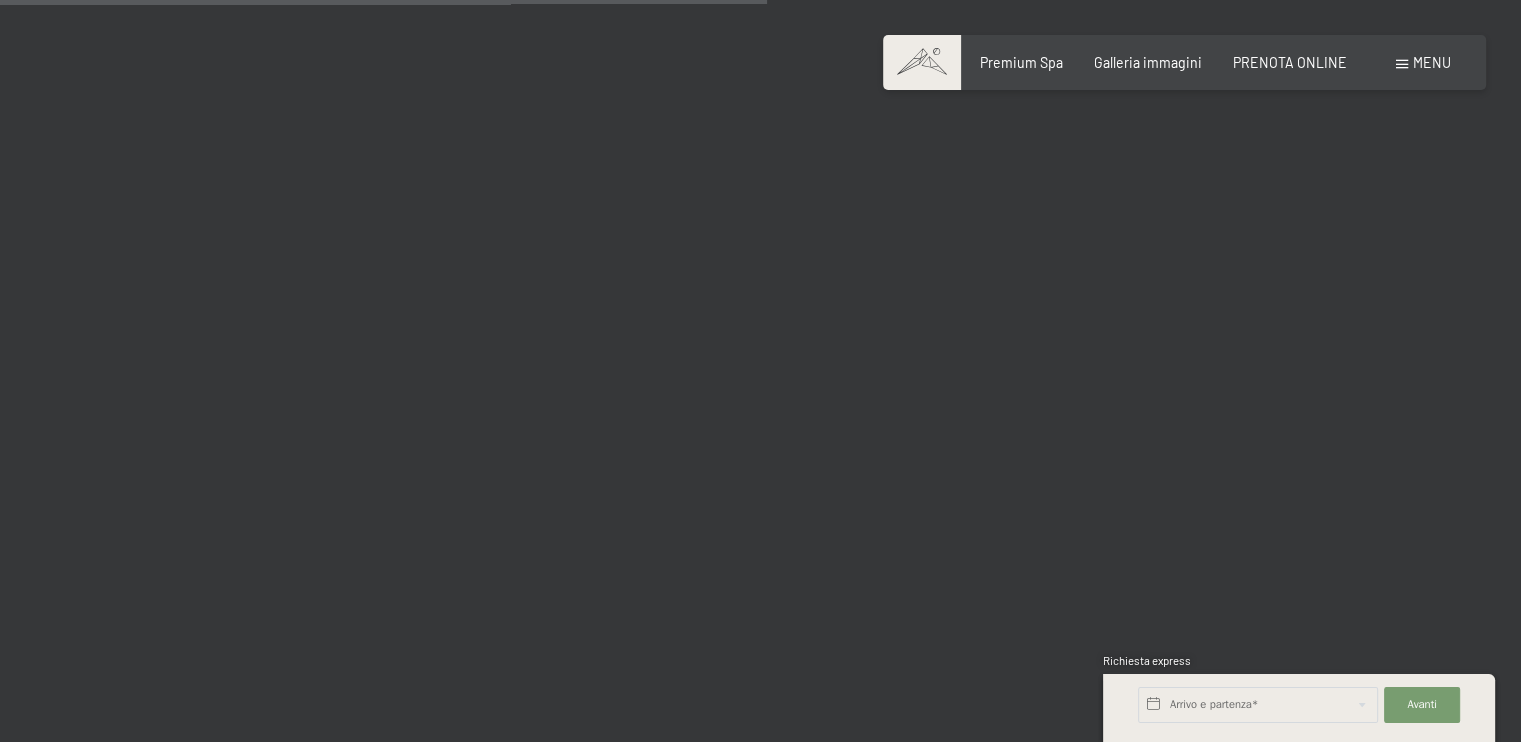 scroll, scrollTop: 11000, scrollLeft: 0, axis: vertical 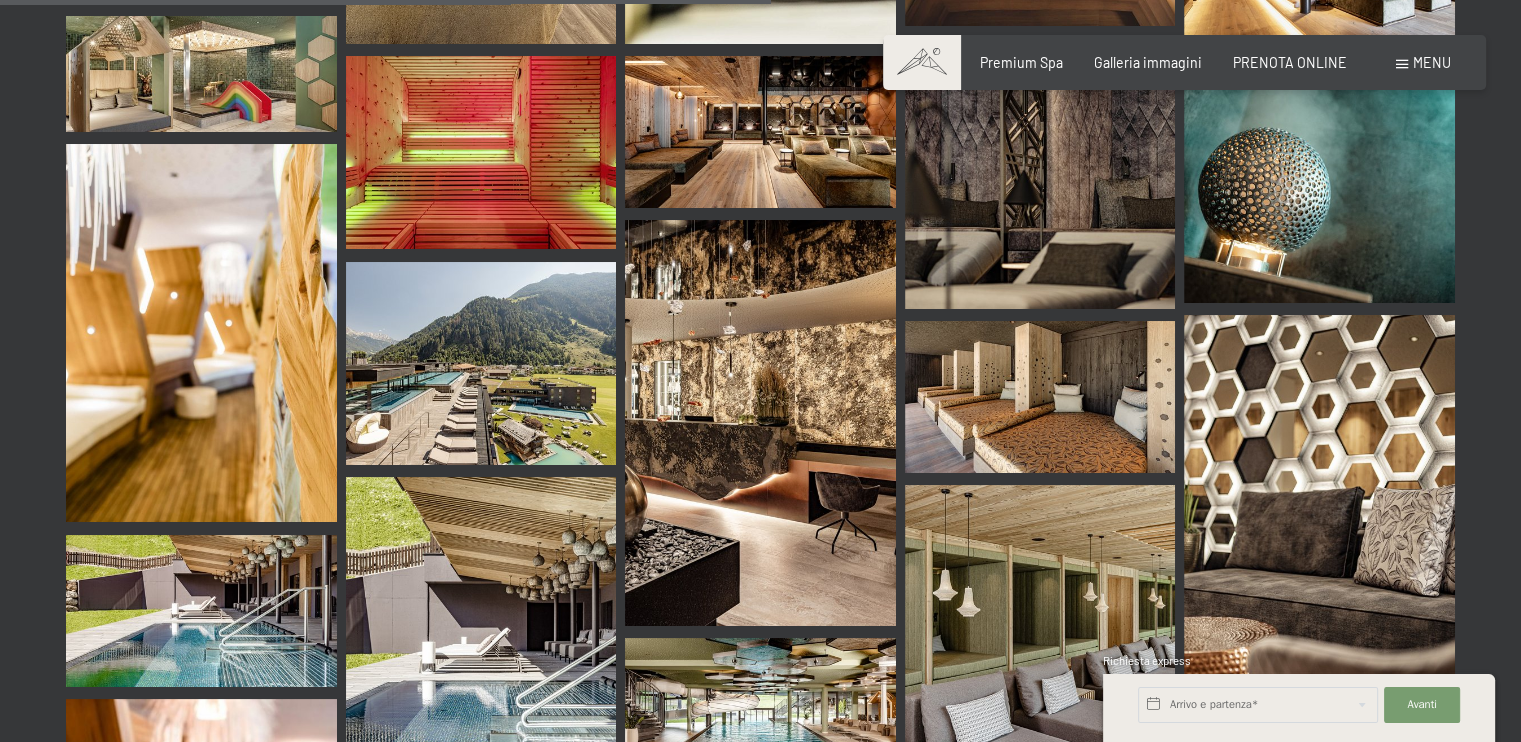 click at bounding box center [481, 363] 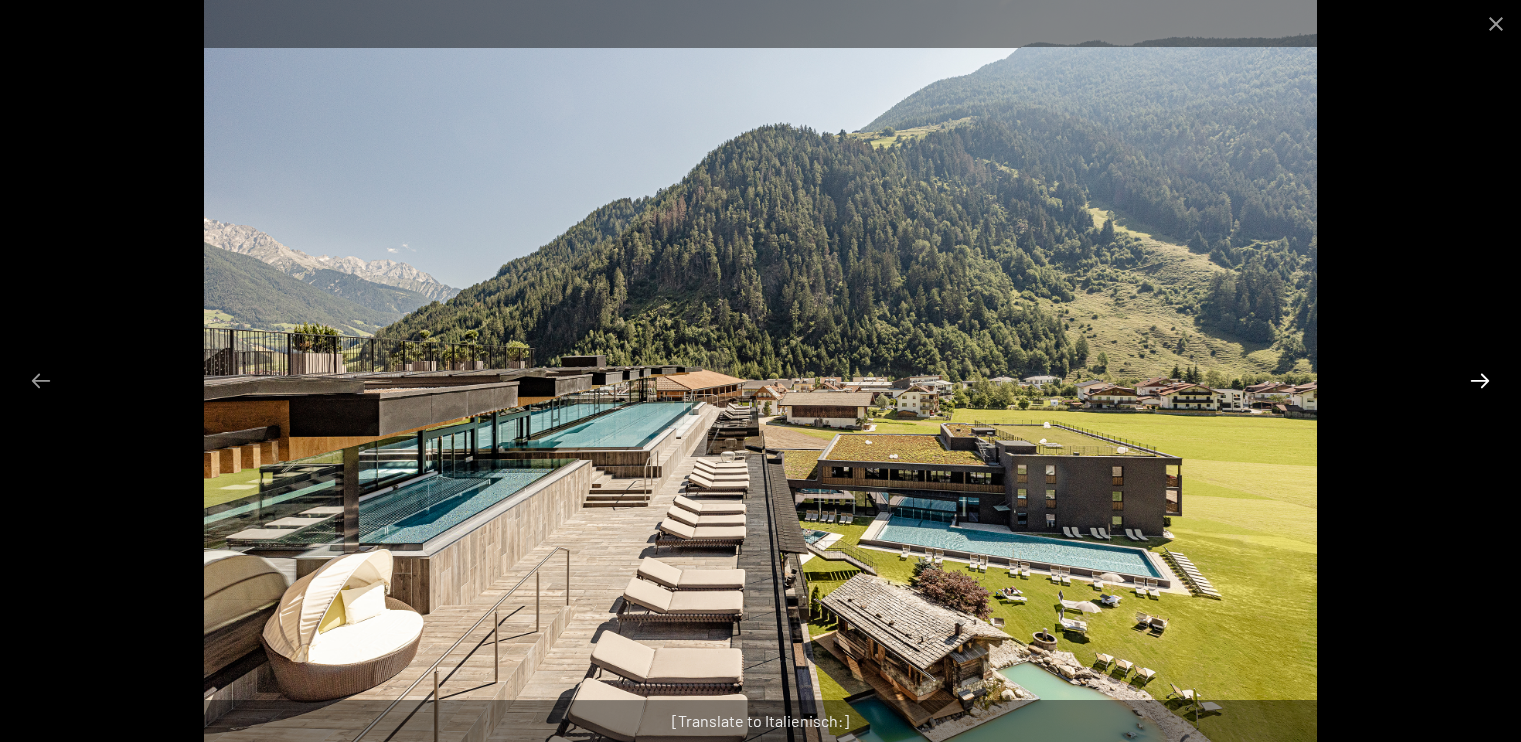 click at bounding box center [1480, 380] 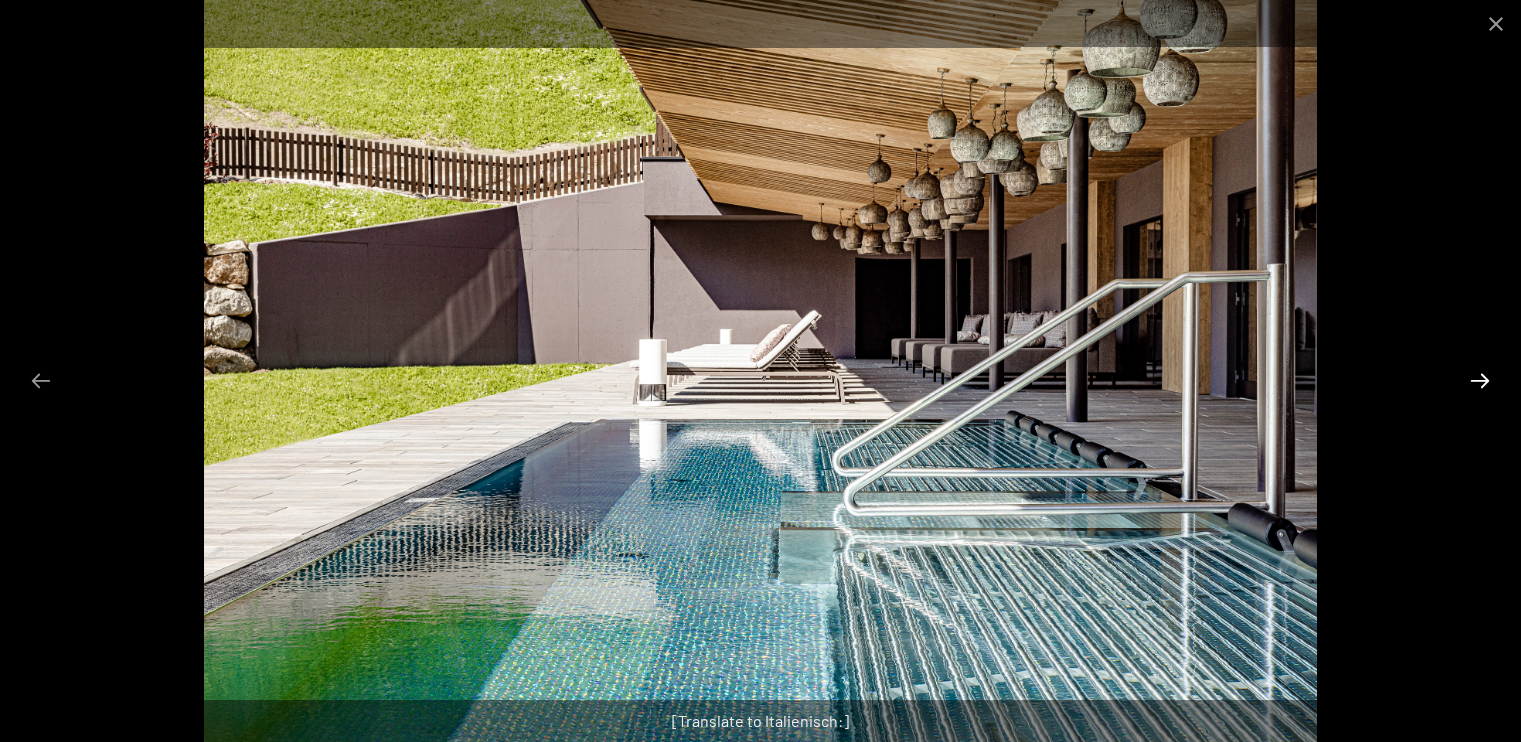 click at bounding box center [1480, 380] 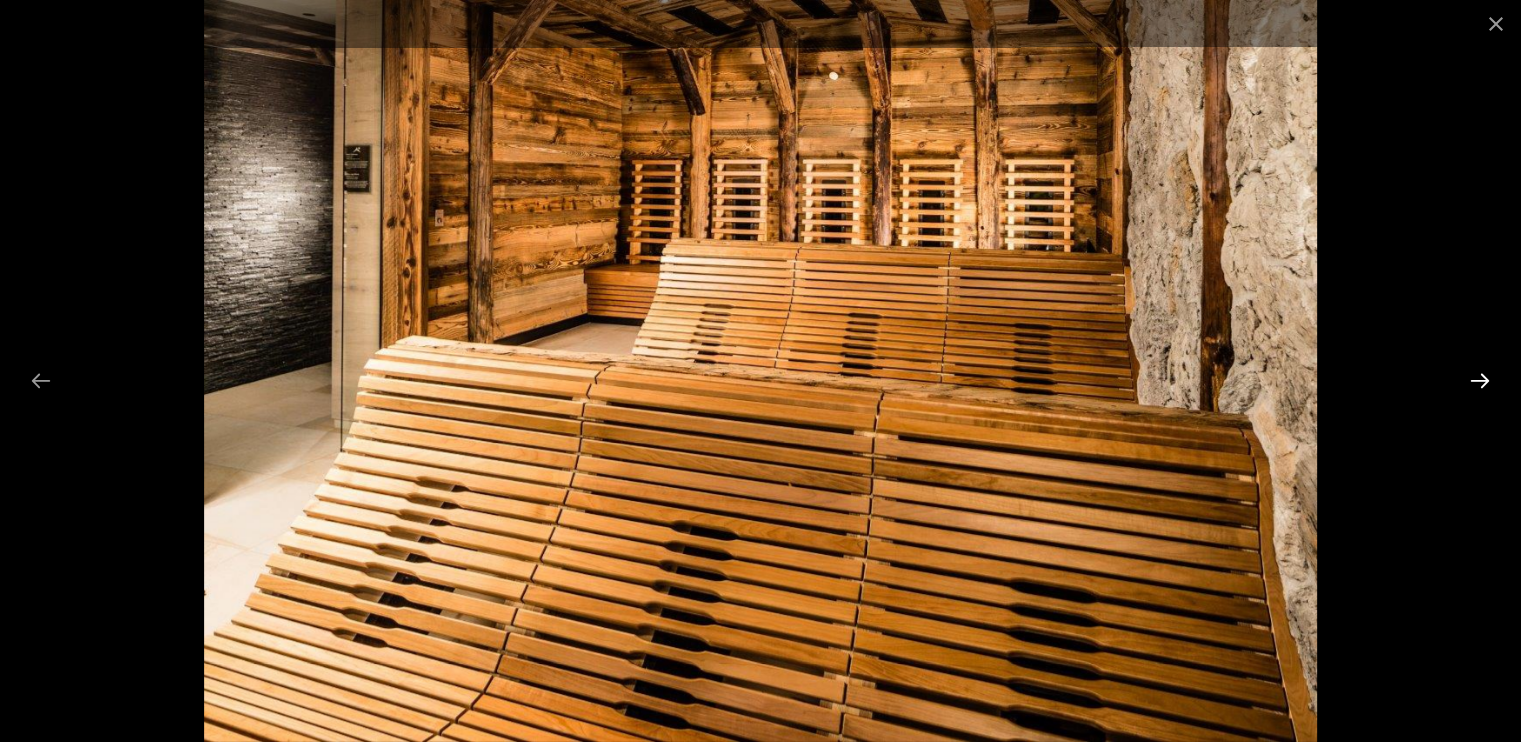 click at bounding box center [1480, 380] 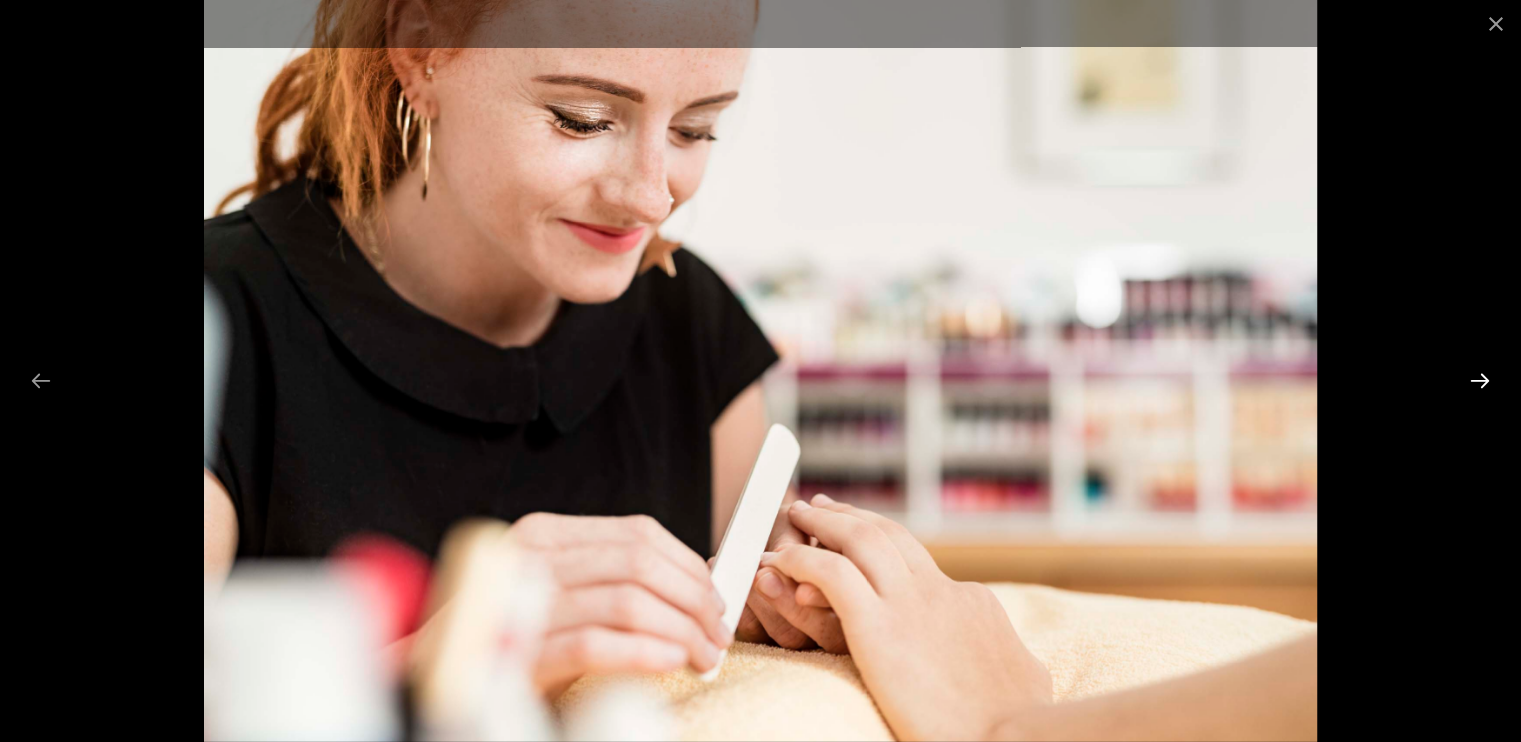 click at bounding box center (1480, 380) 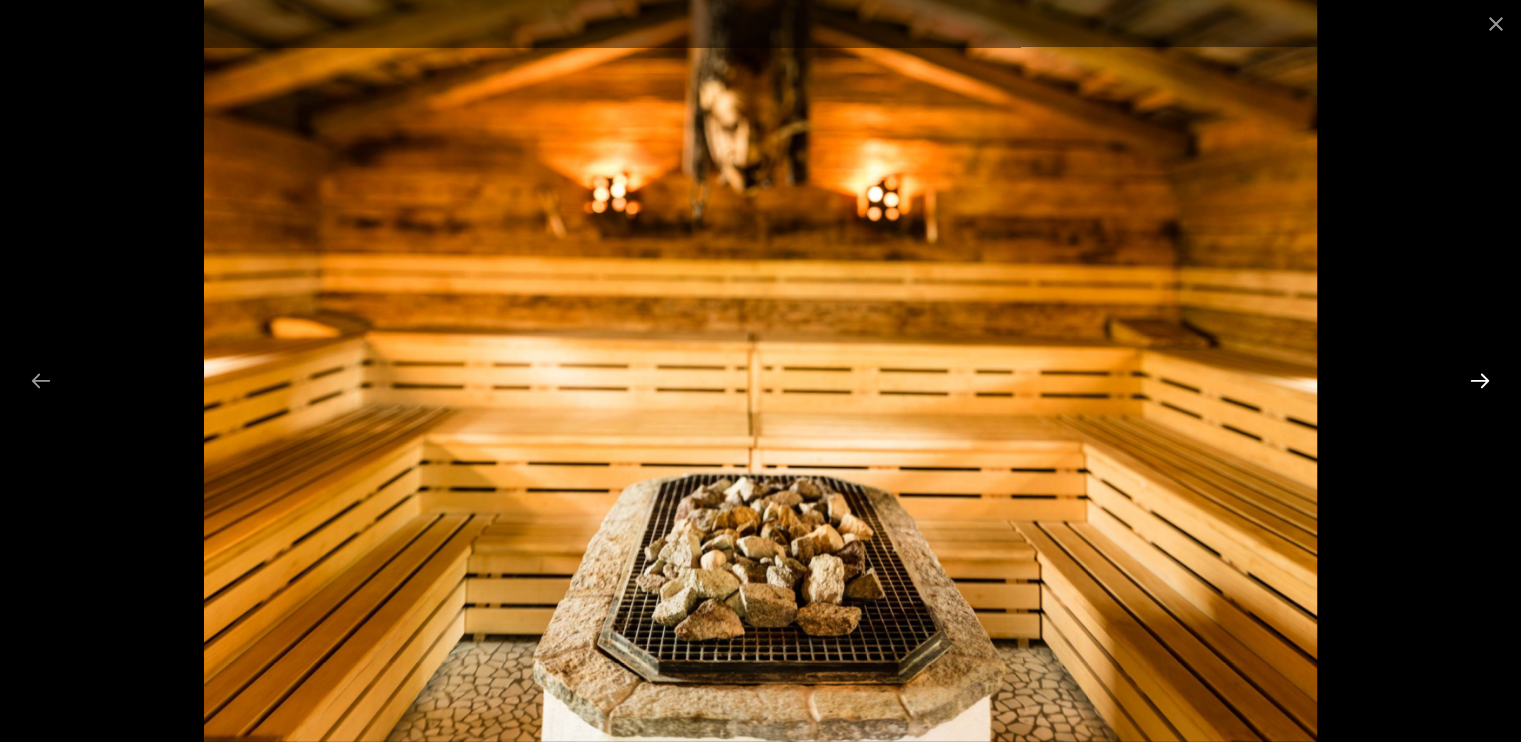 click at bounding box center [1480, 380] 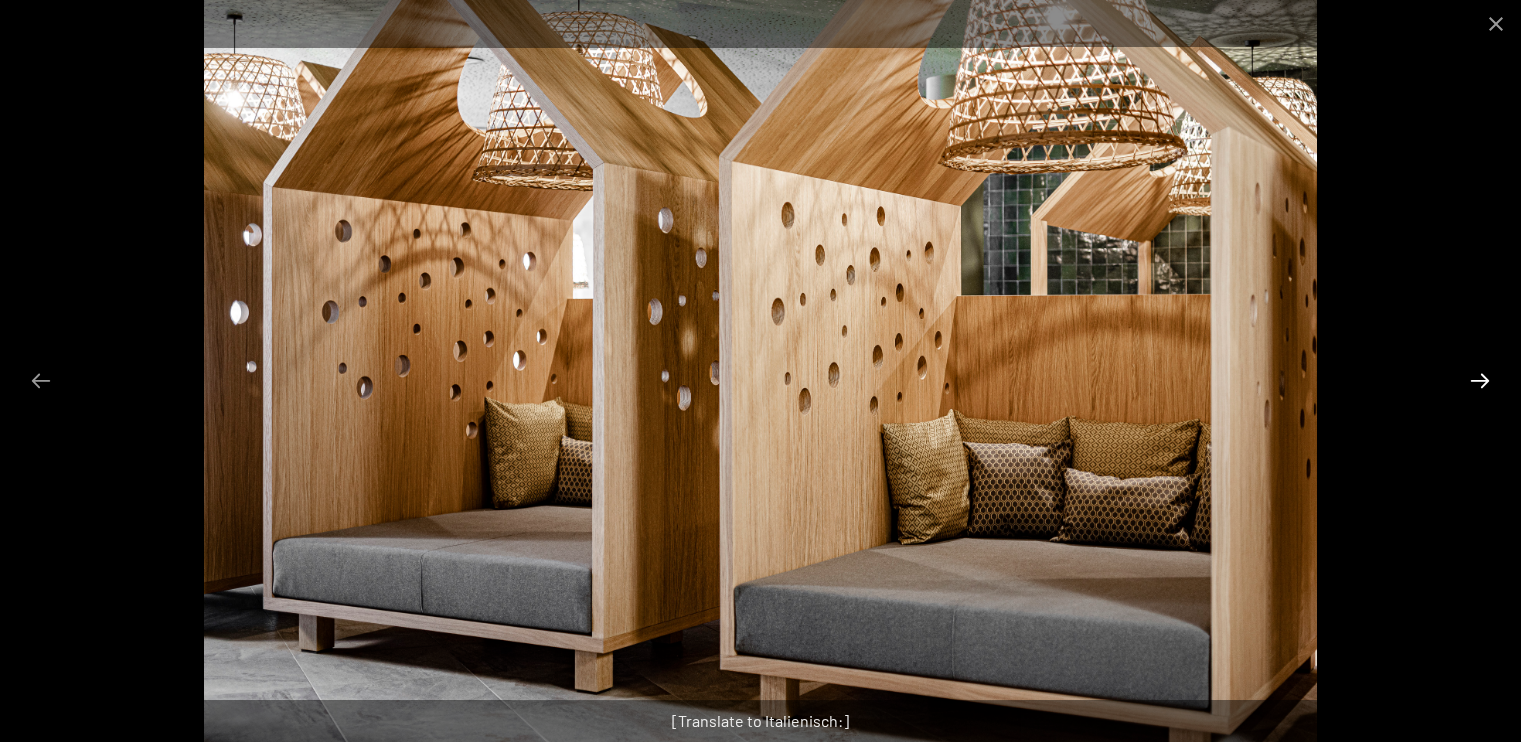 click at bounding box center (1480, 380) 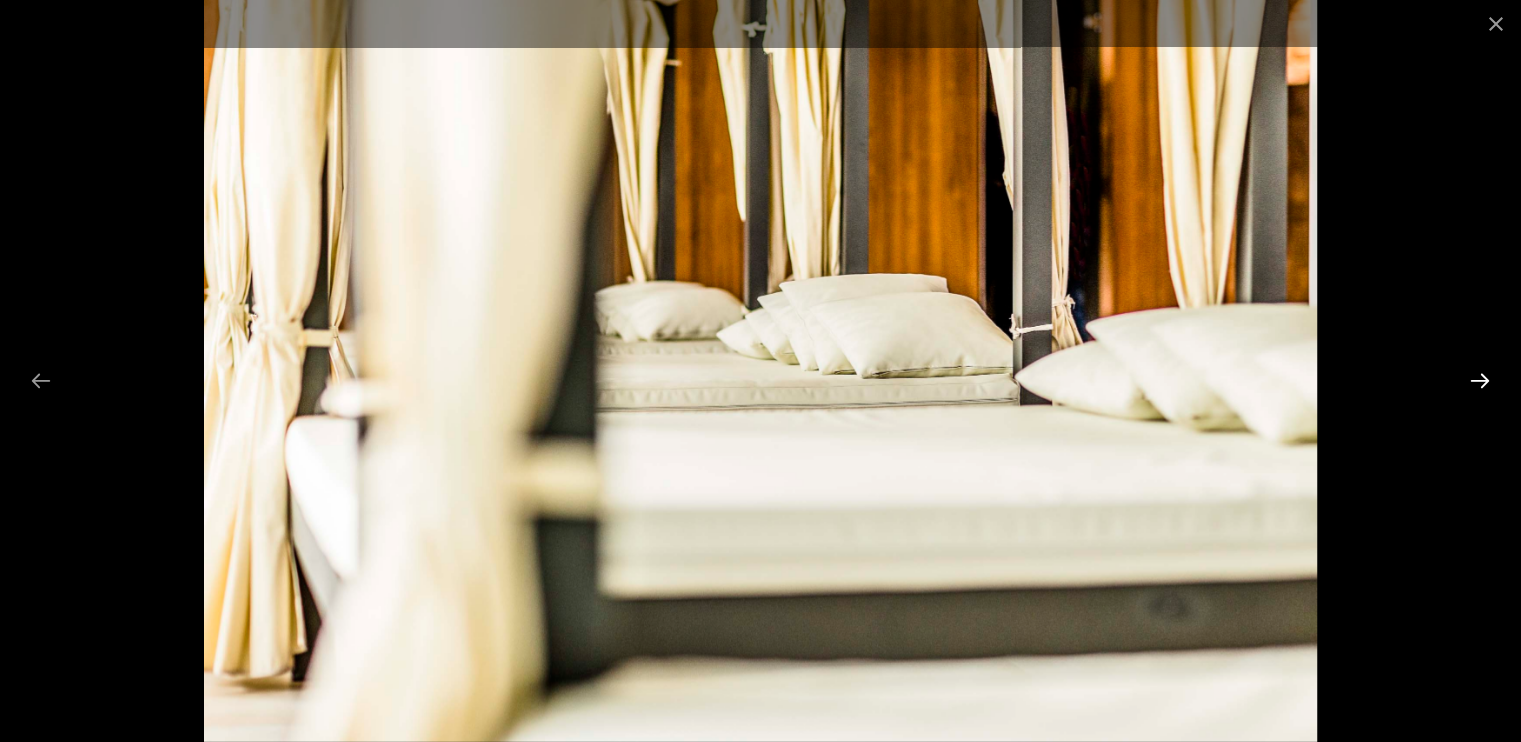 click at bounding box center [1480, 380] 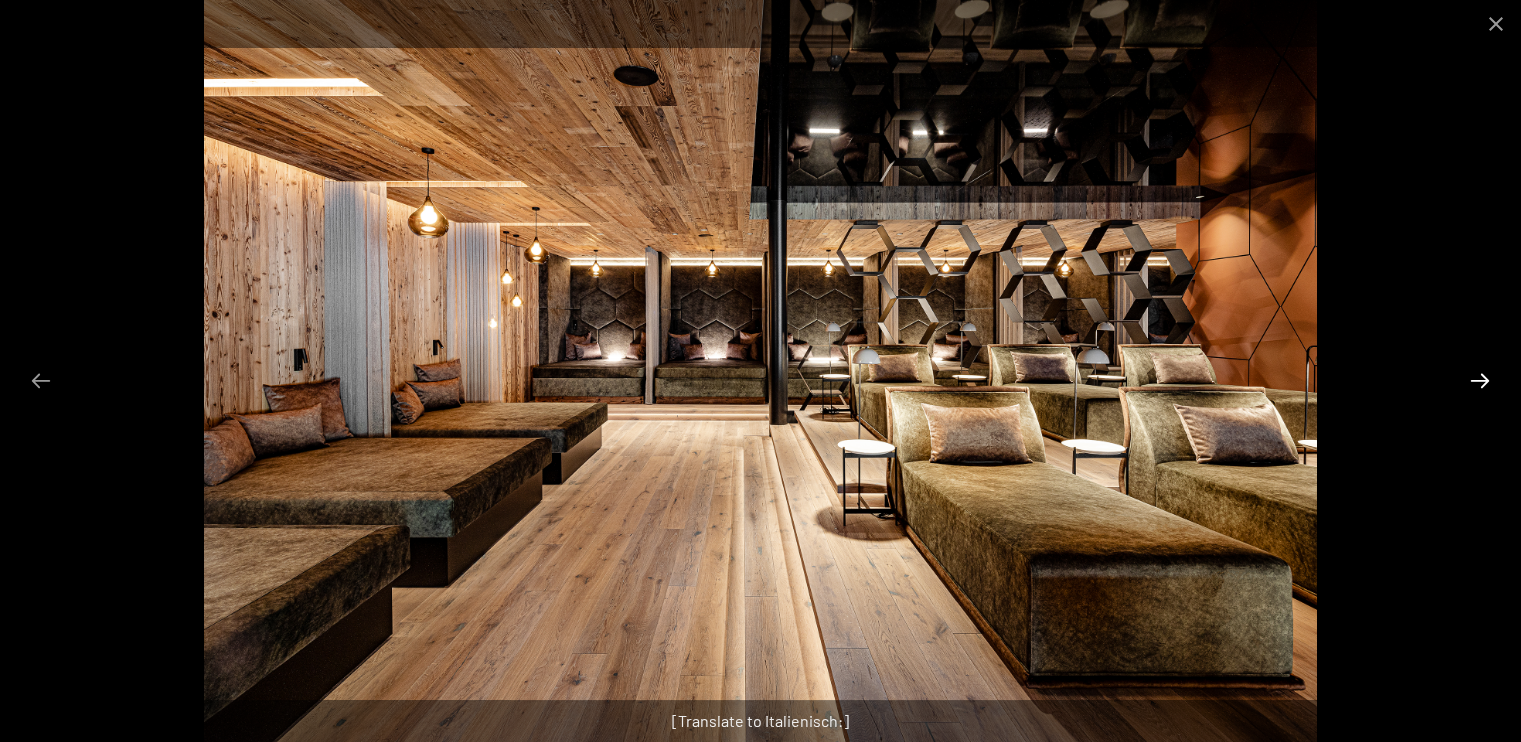 click at bounding box center (1480, 380) 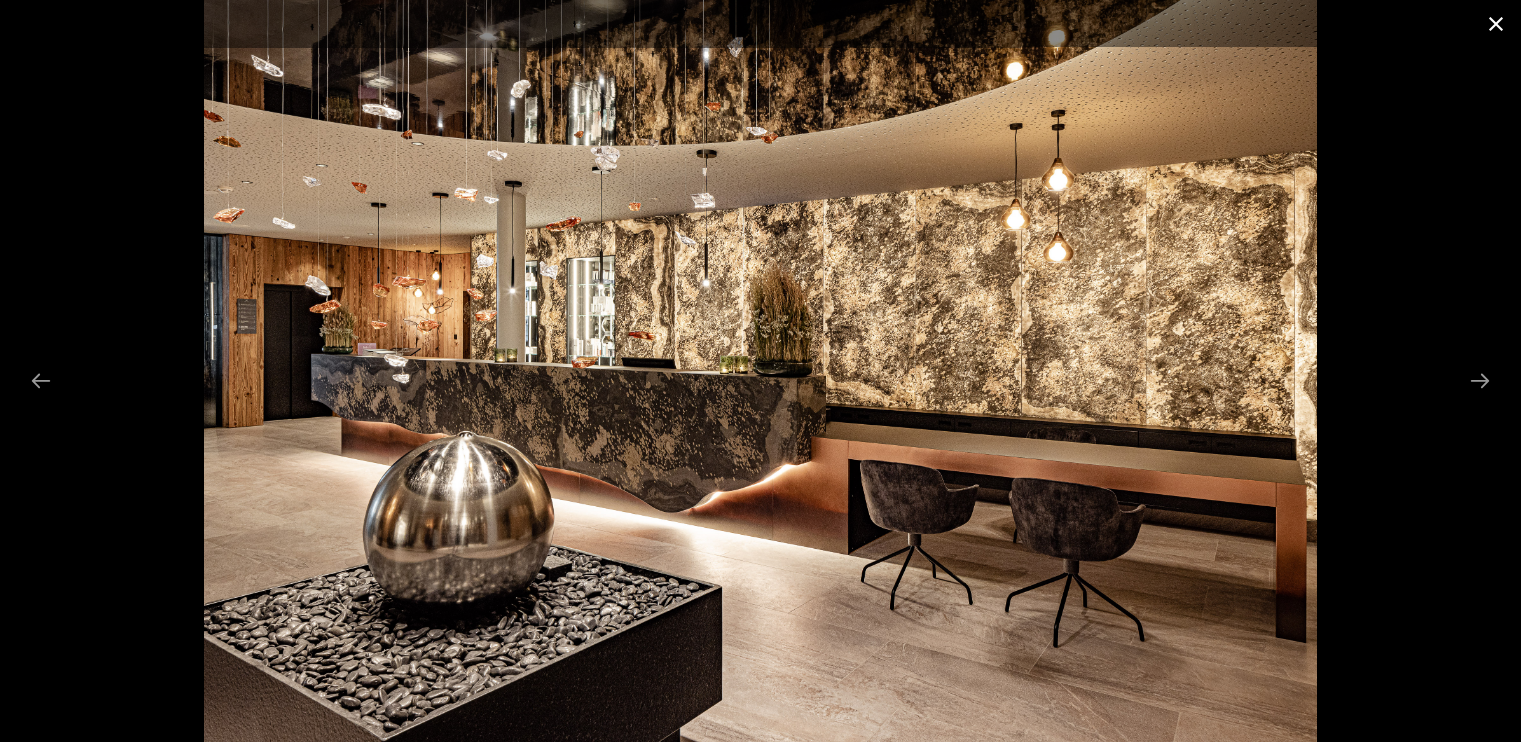 click at bounding box center (1496, 23) 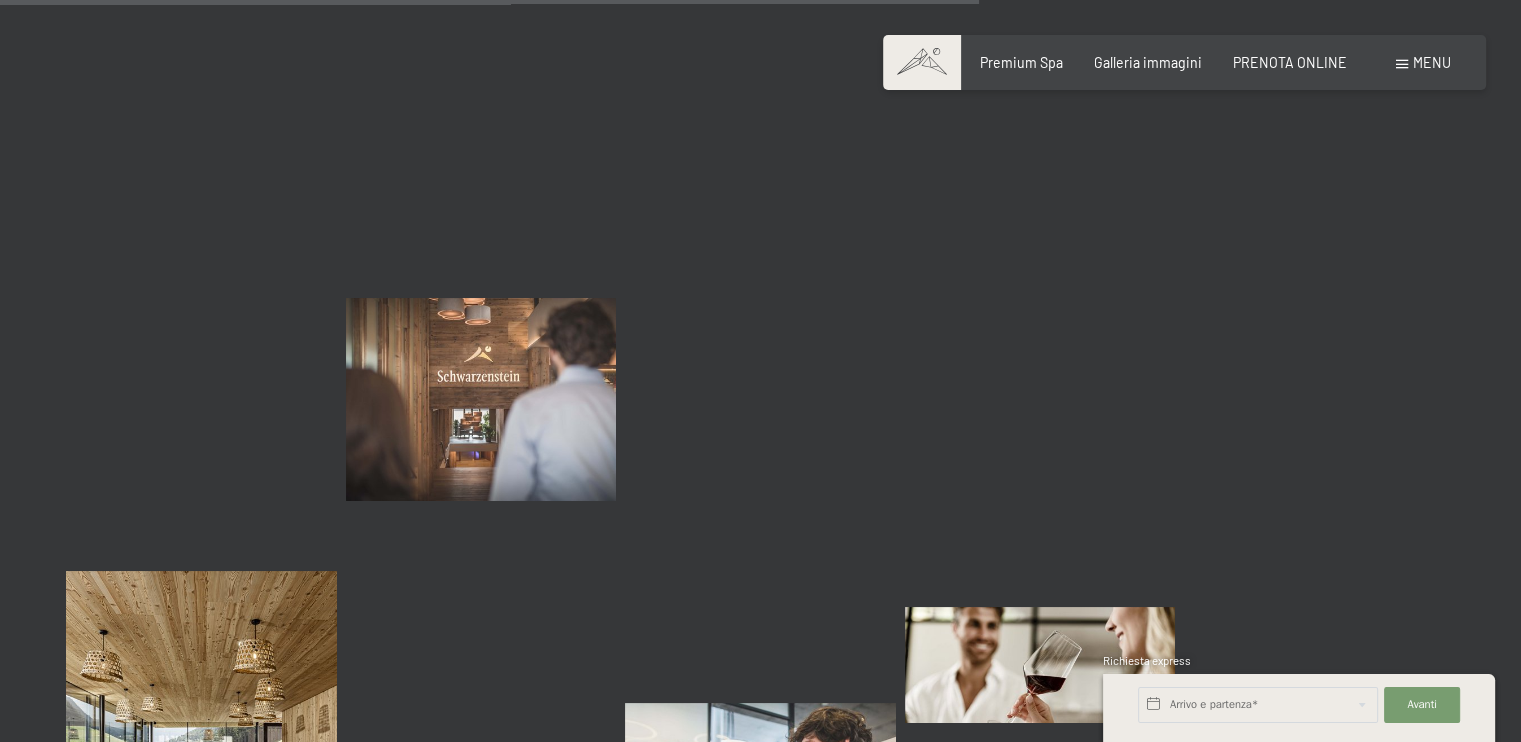 scroll, scrollTop: 14000, scrollLeft: 0, axis: vertical 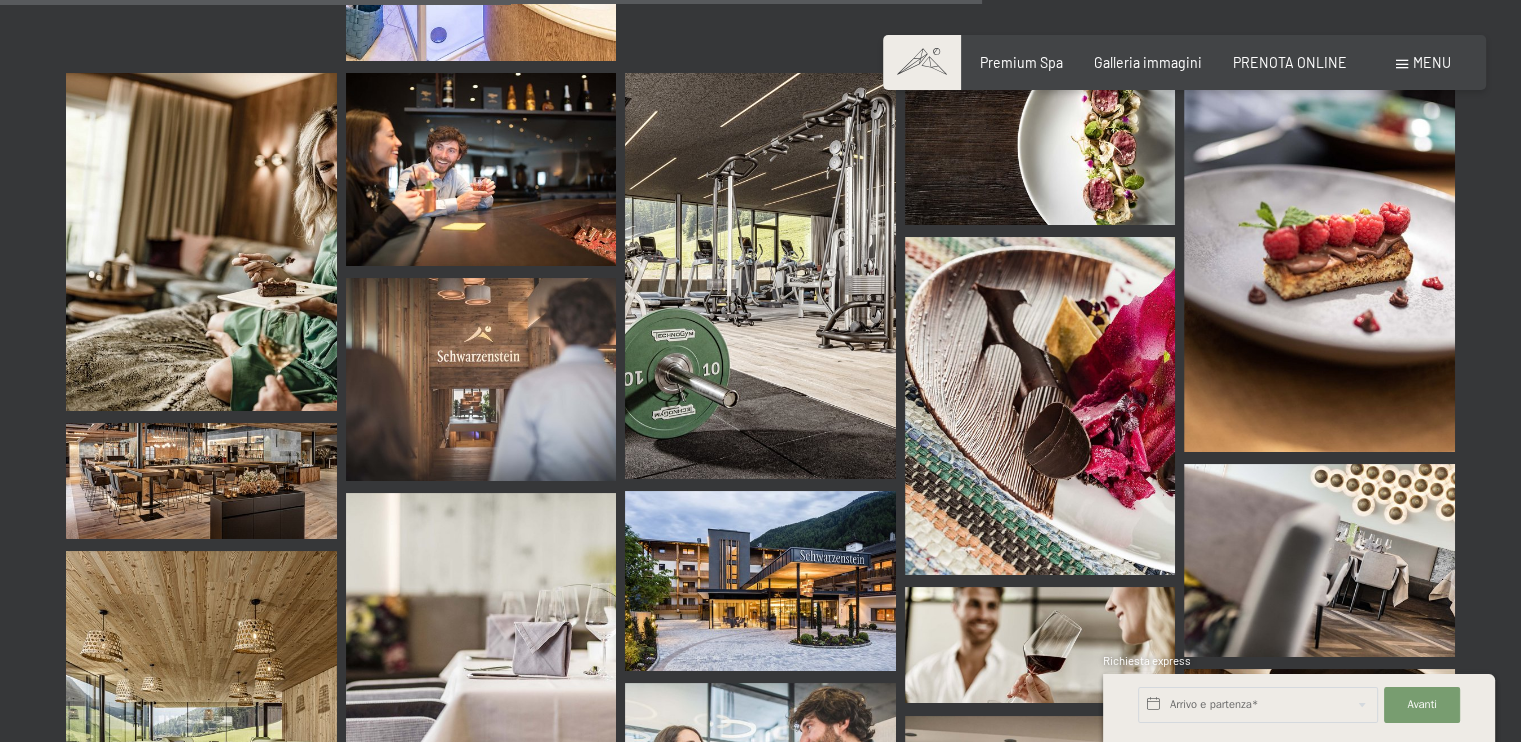 click at bounding box center [760, 581] 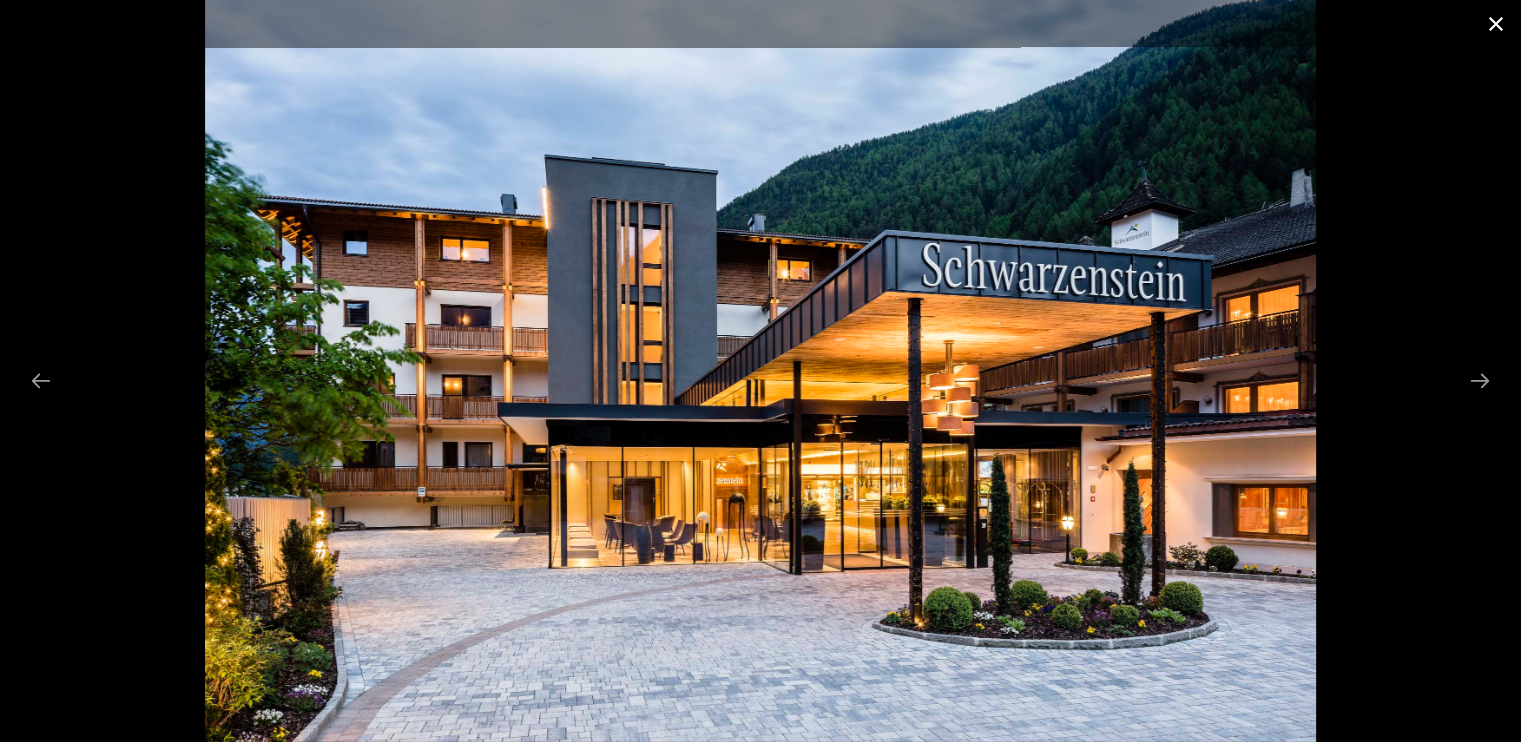 click at bounding box center (1496, 23) 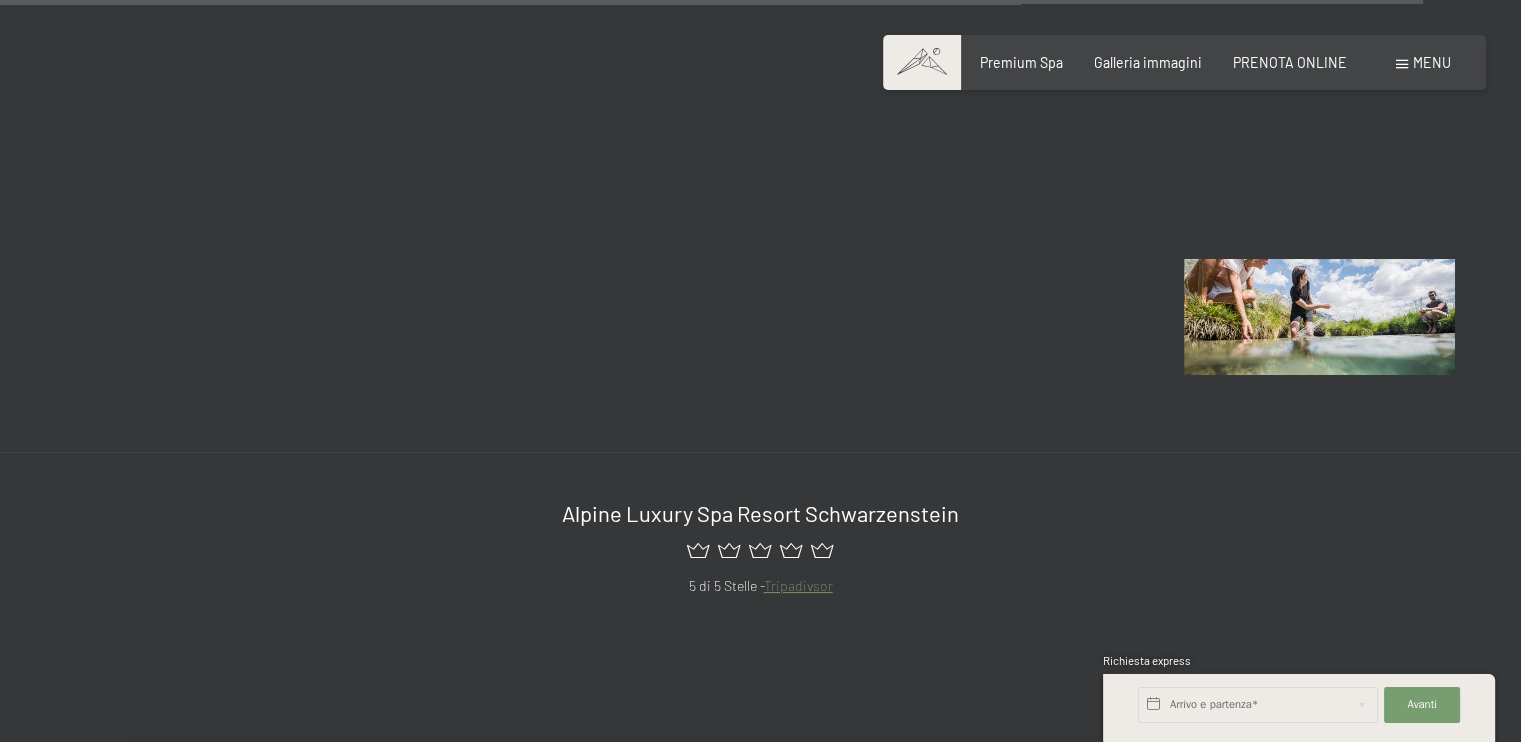 scroll, scrollTop: 20700, scrollLeft: 0, axis: vertical 